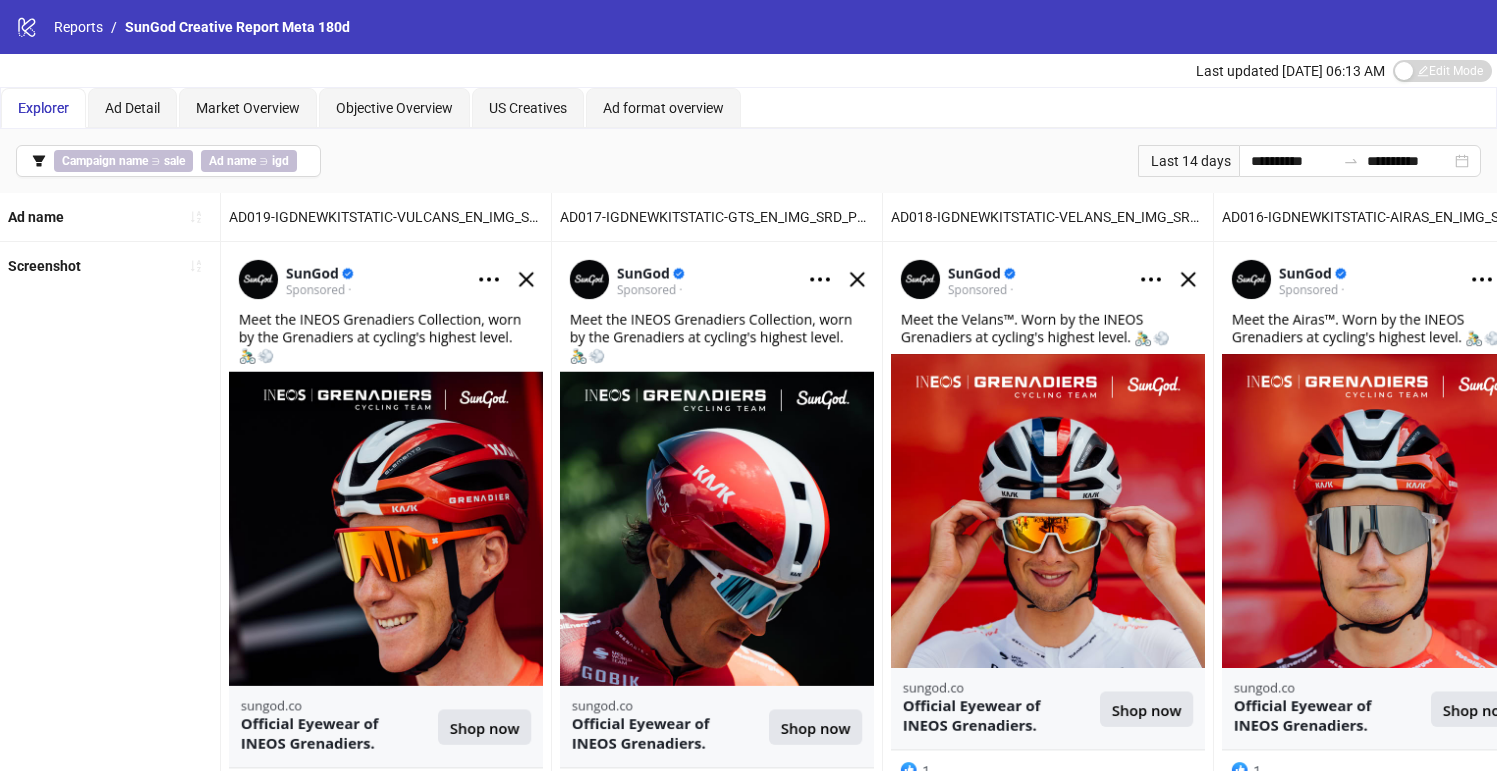 scroll, scrollTop: 0, scrollLeft: 0, axis: both 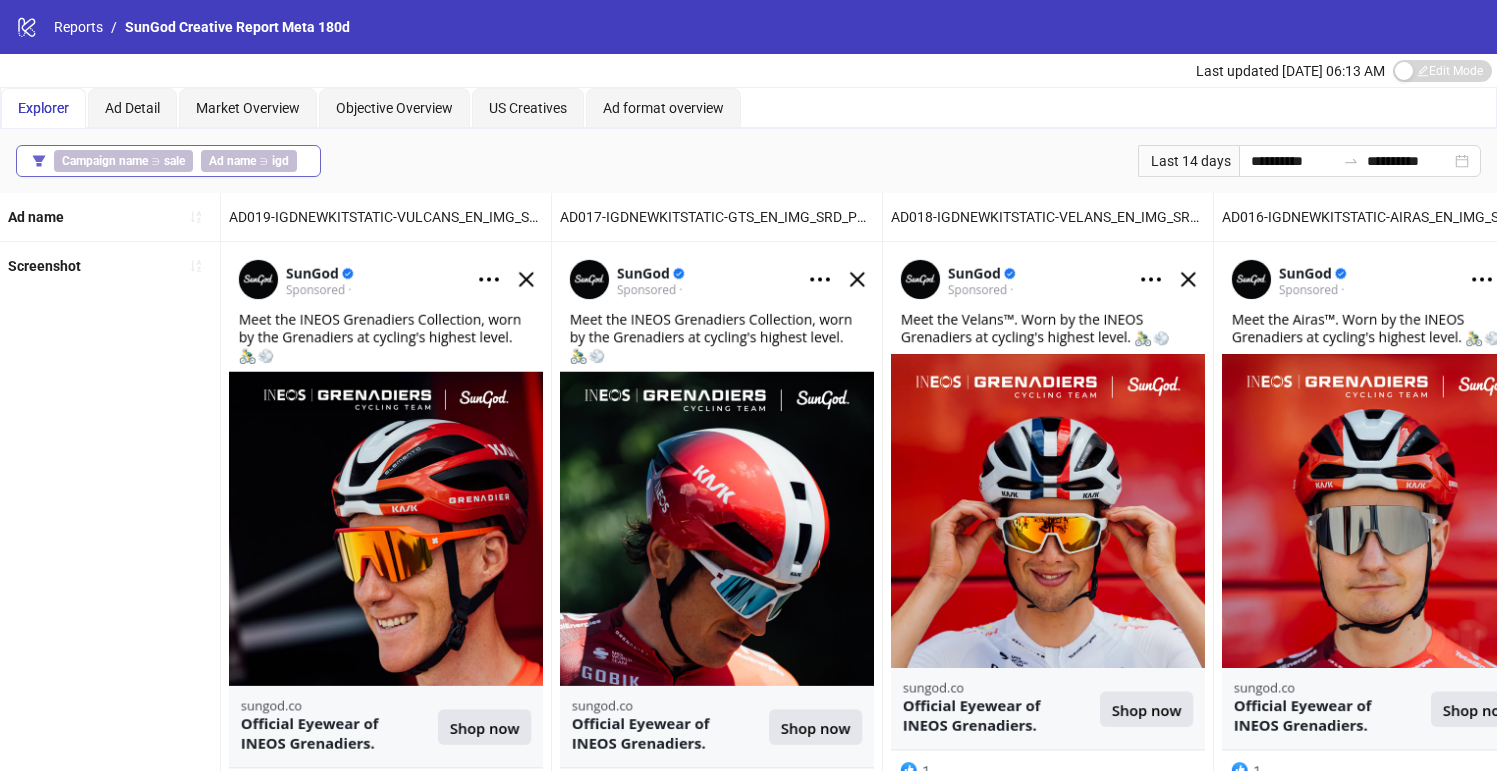 click on "Ad name   ∋   igd" at bounding box center [249, 161] 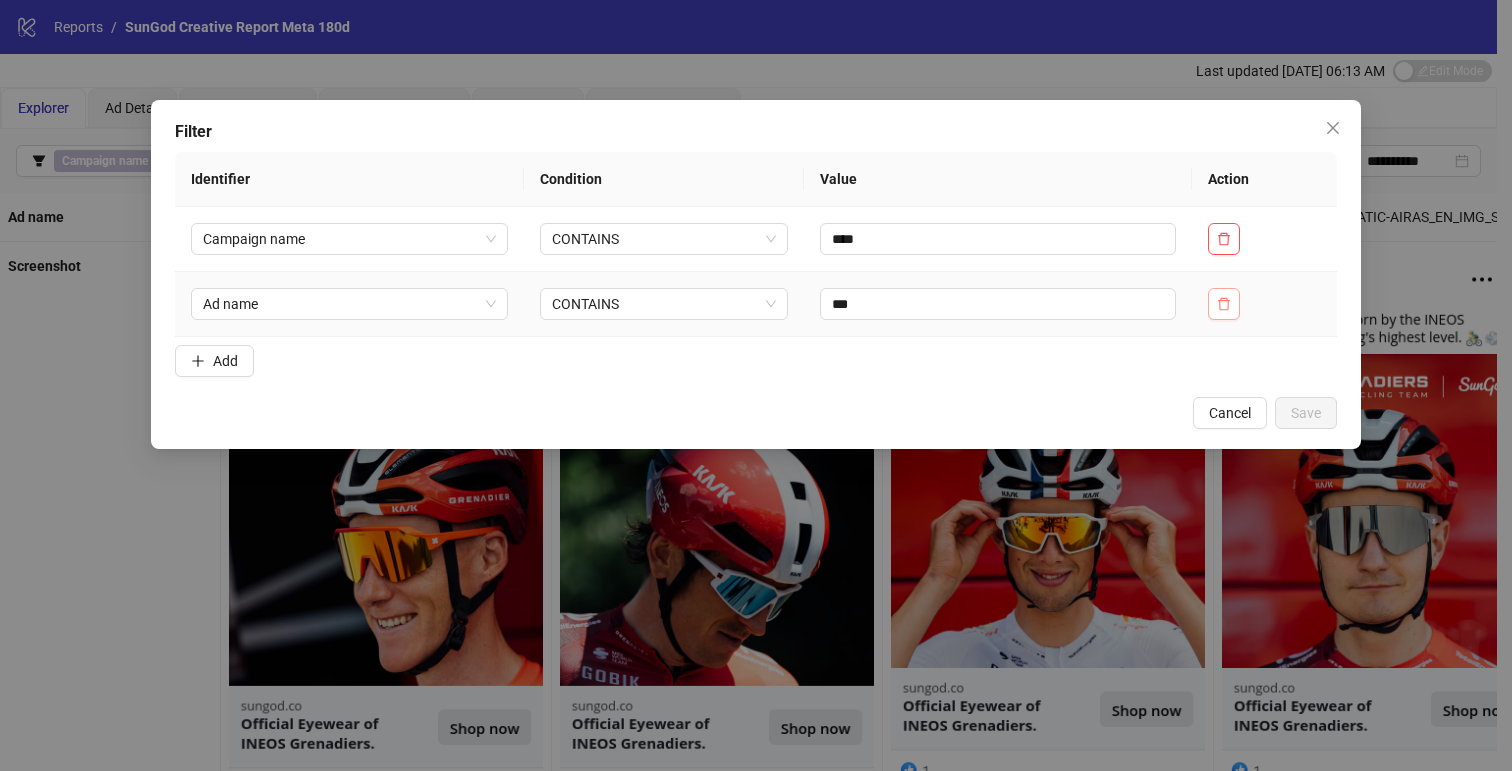 click 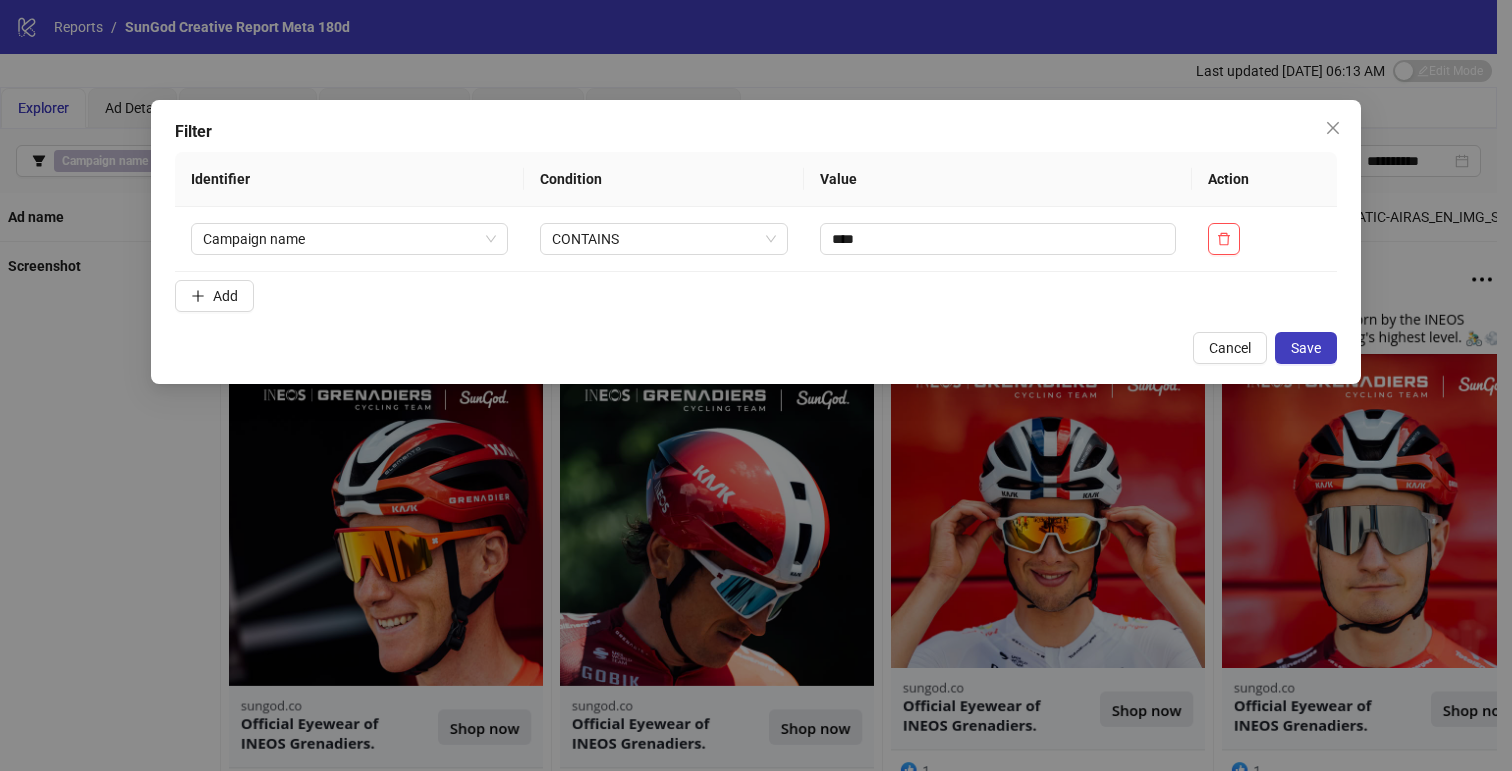 click on "Filter Identifier Condition Value Action Campaign name CONTAINS **** Add Cancel Save" at bounding box center (756, 242) 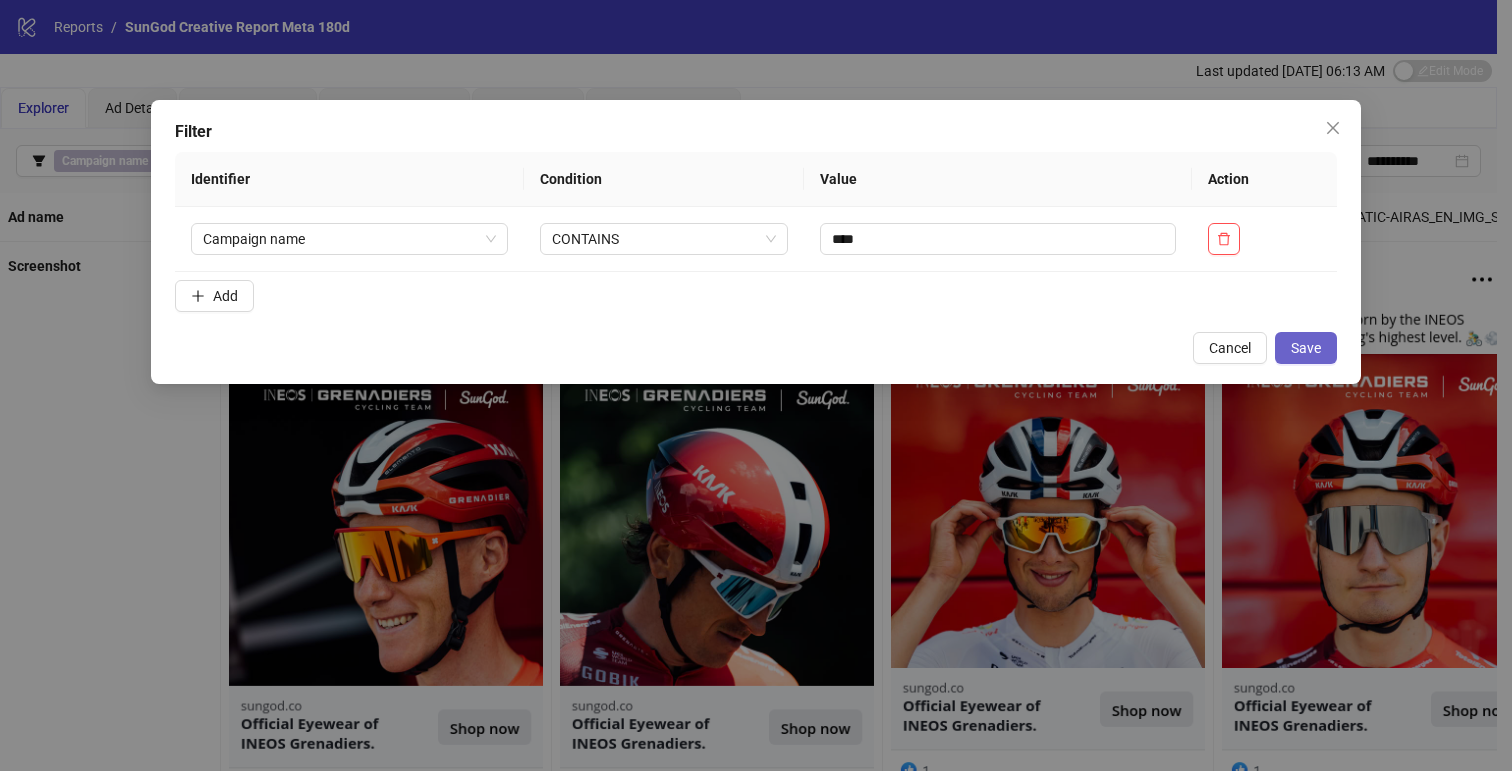 click on "Save" at bounding box center (1306, 348) 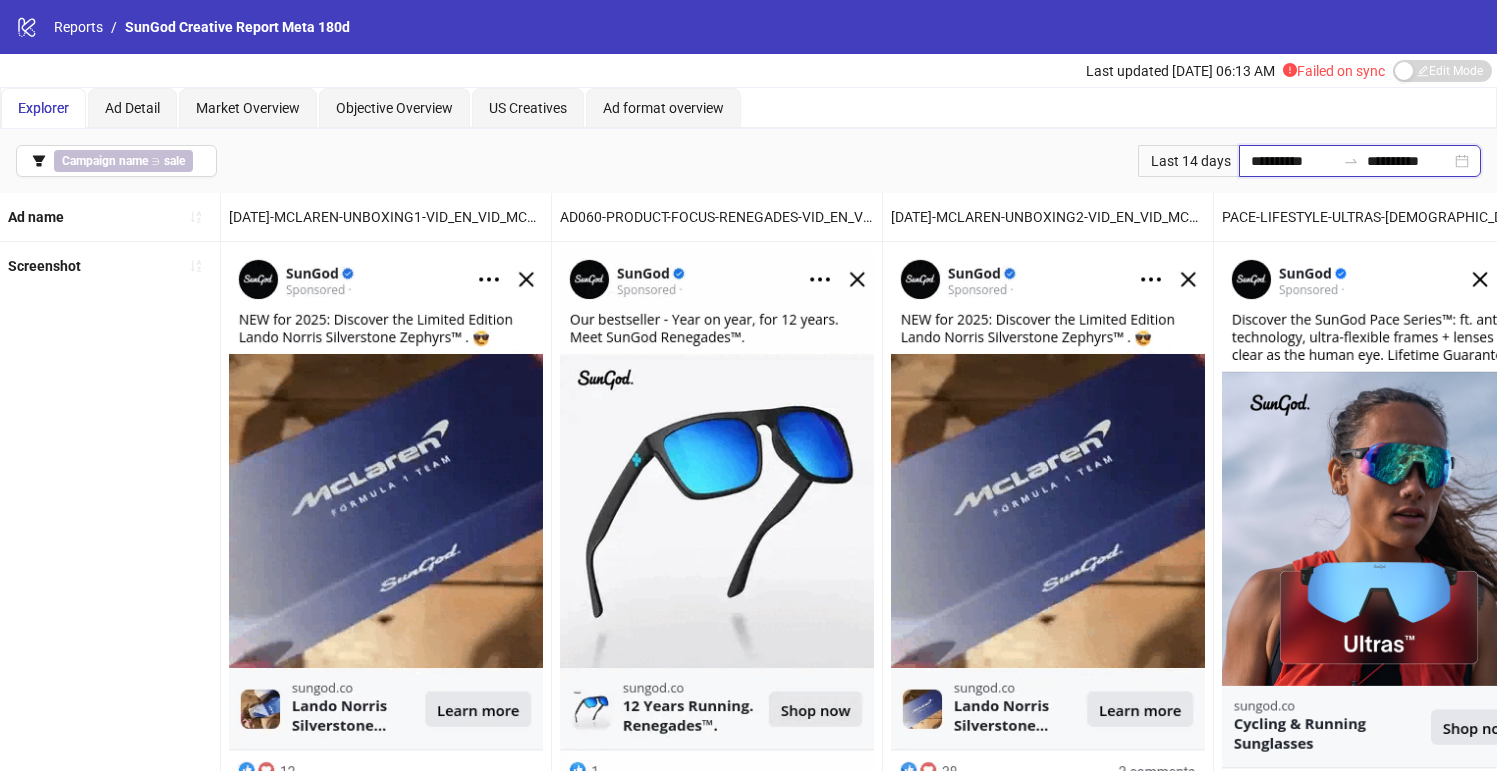 click on "**********" at bounding box center (1293, 161) 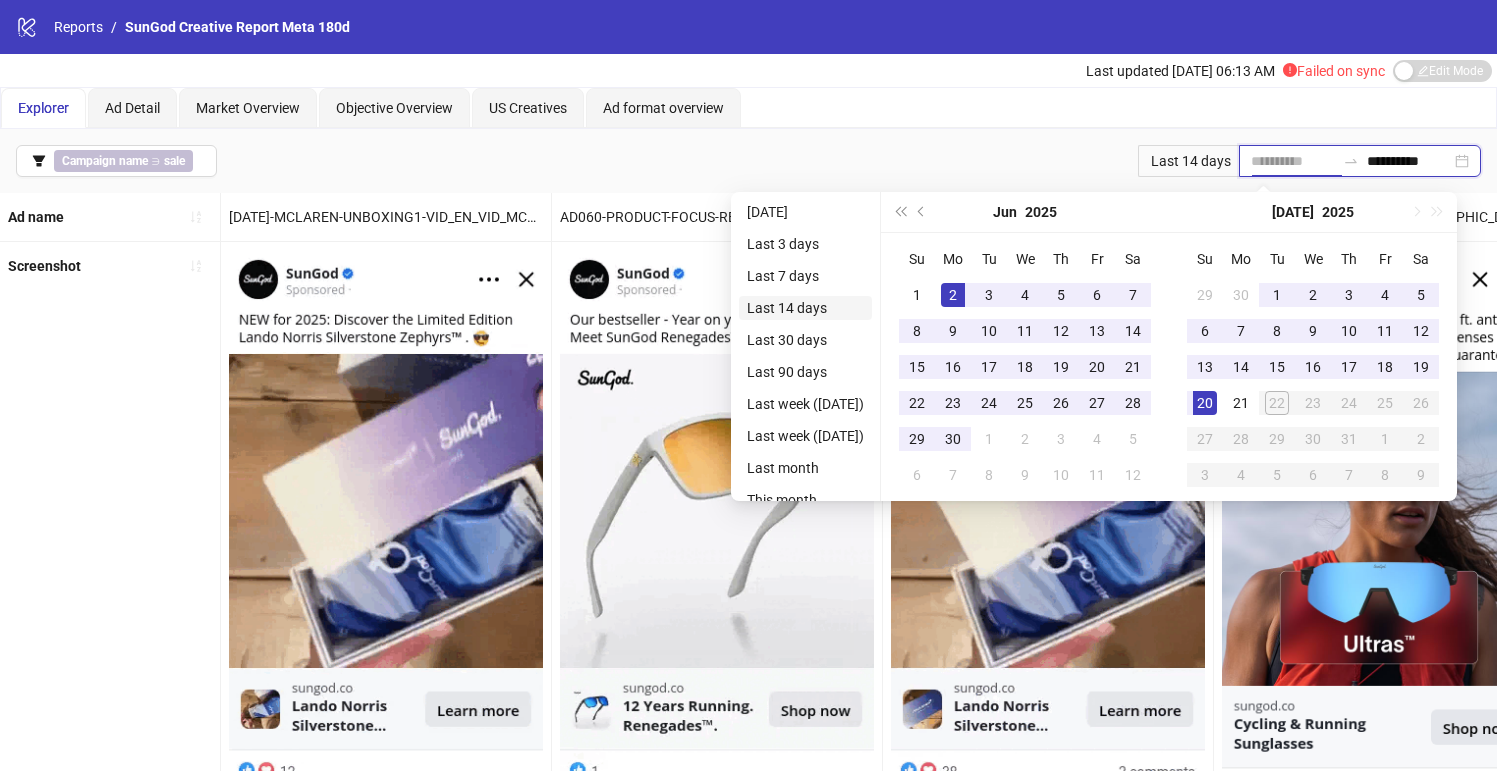 type on "**********" 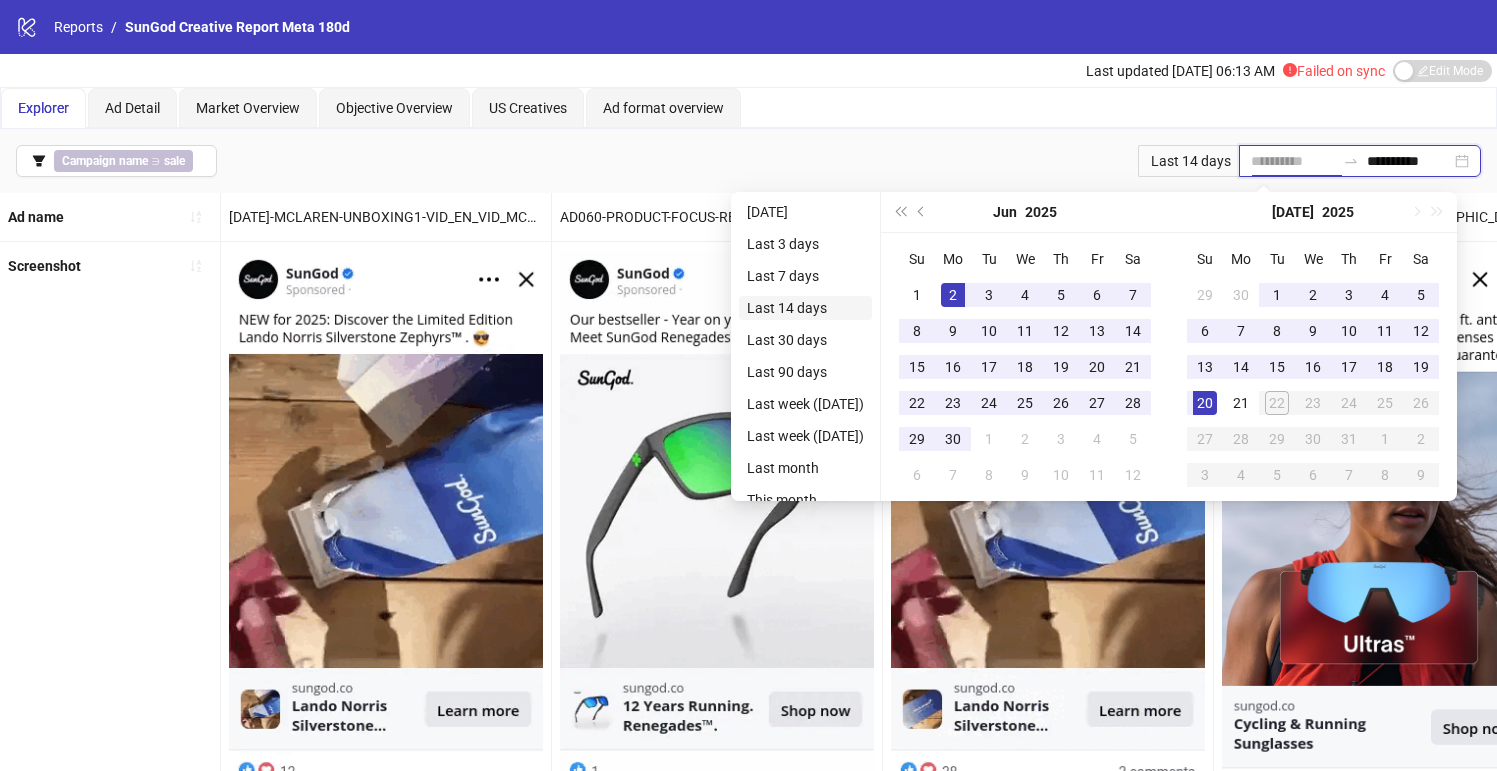 type on "**********" 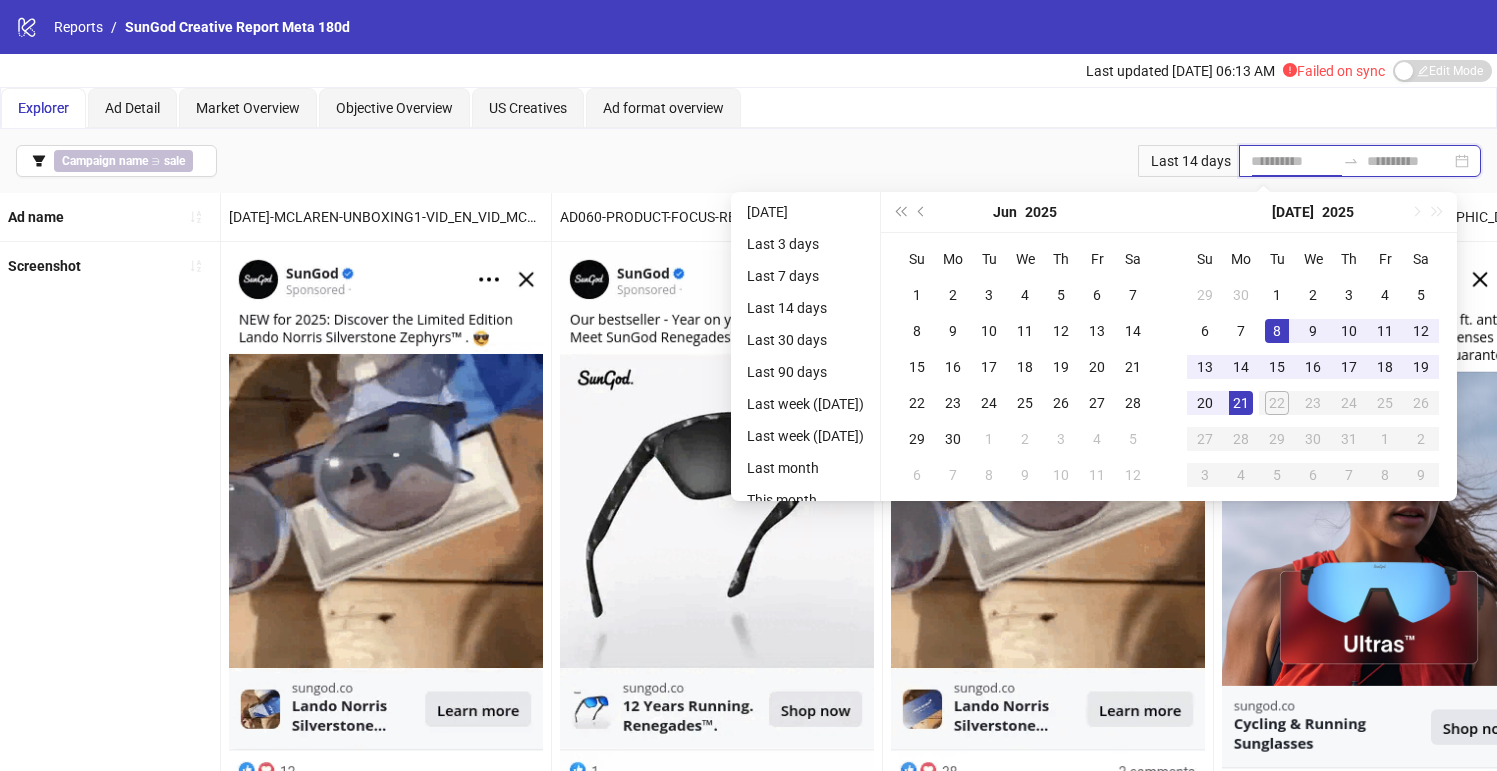 type on "**********" 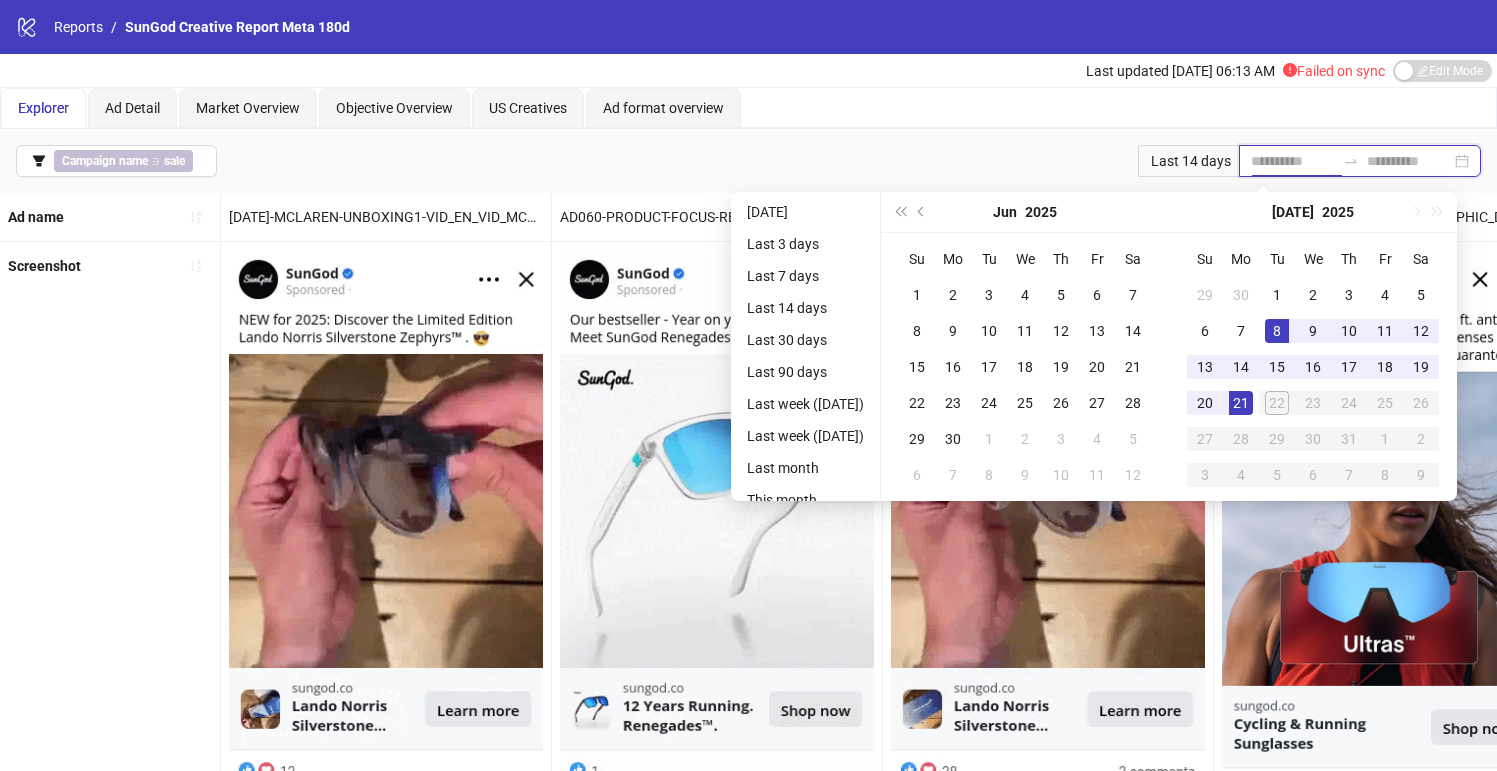 type on "**********" 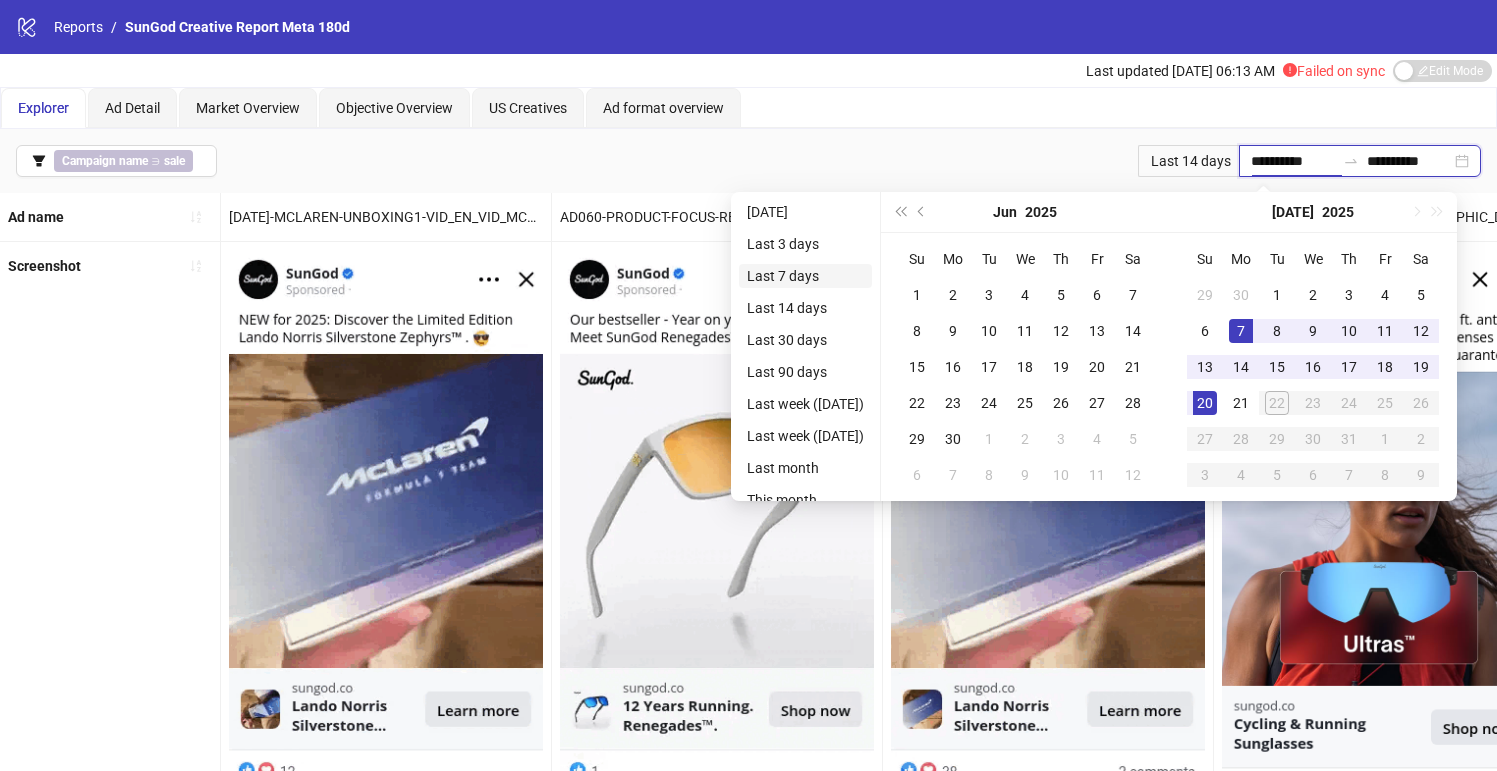 type on "**********" 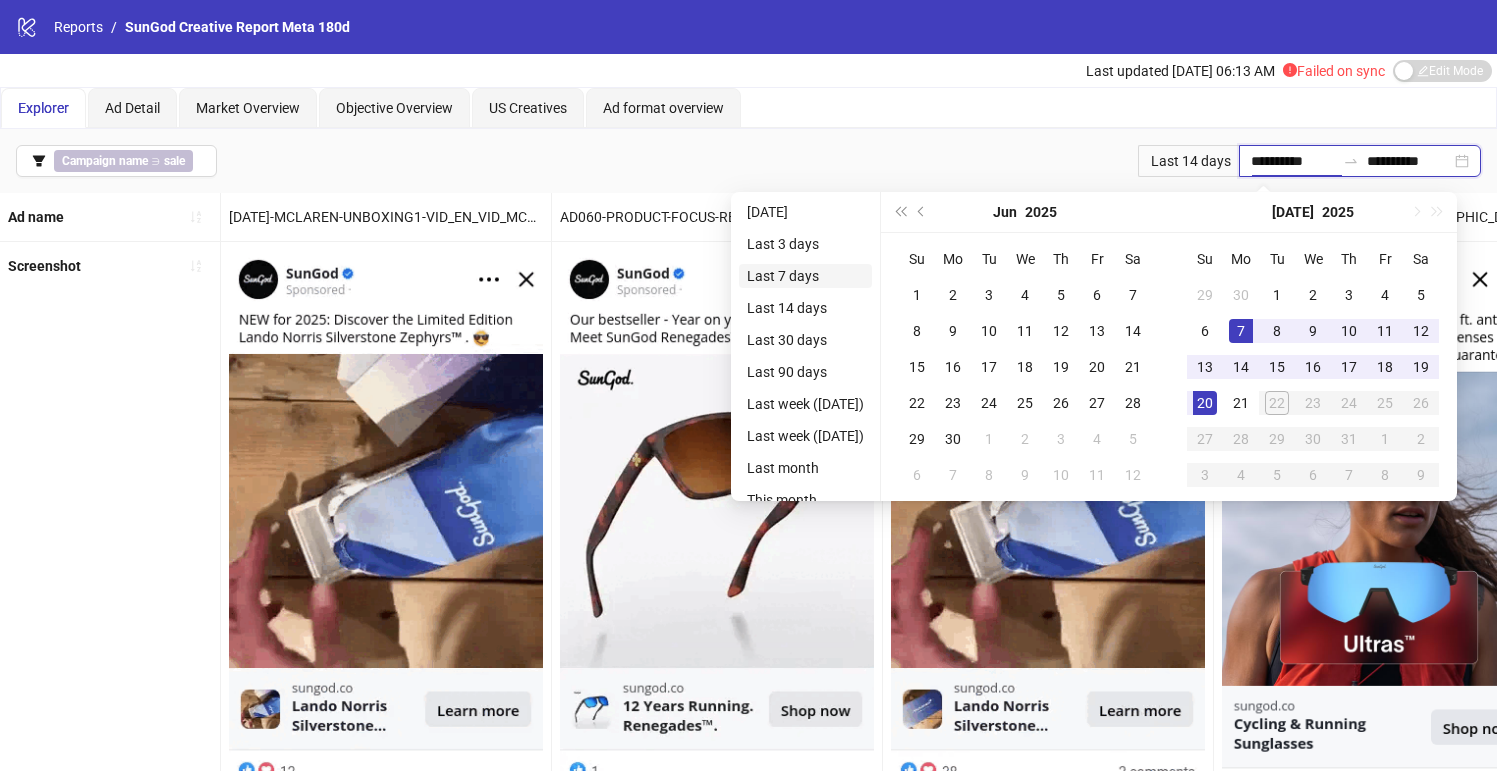 type on "**********" 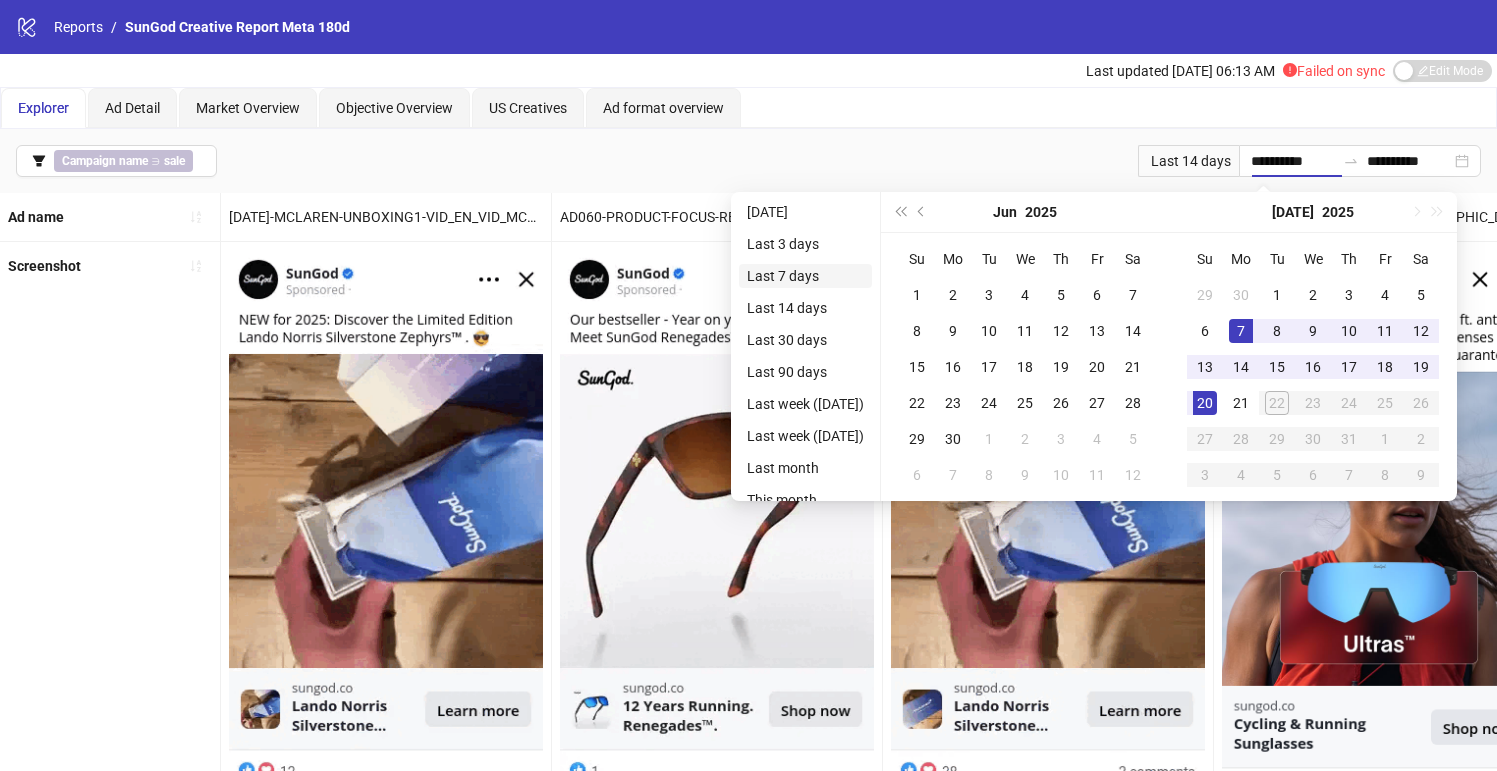 click on "Last 7 days" at bounding box center [805, 276] 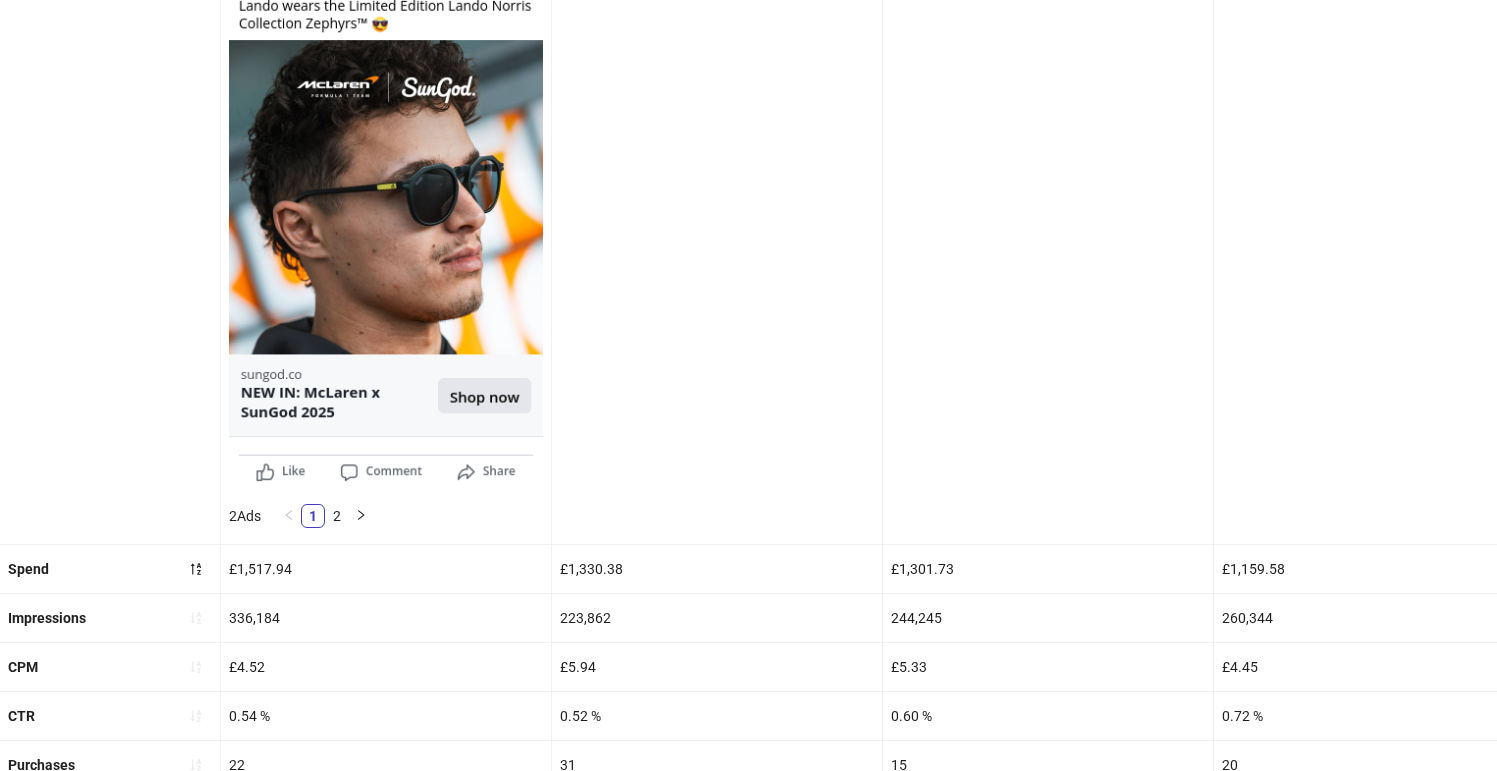 scroll, scrollTop: 320, scrollLeft: 0, axis: vertical 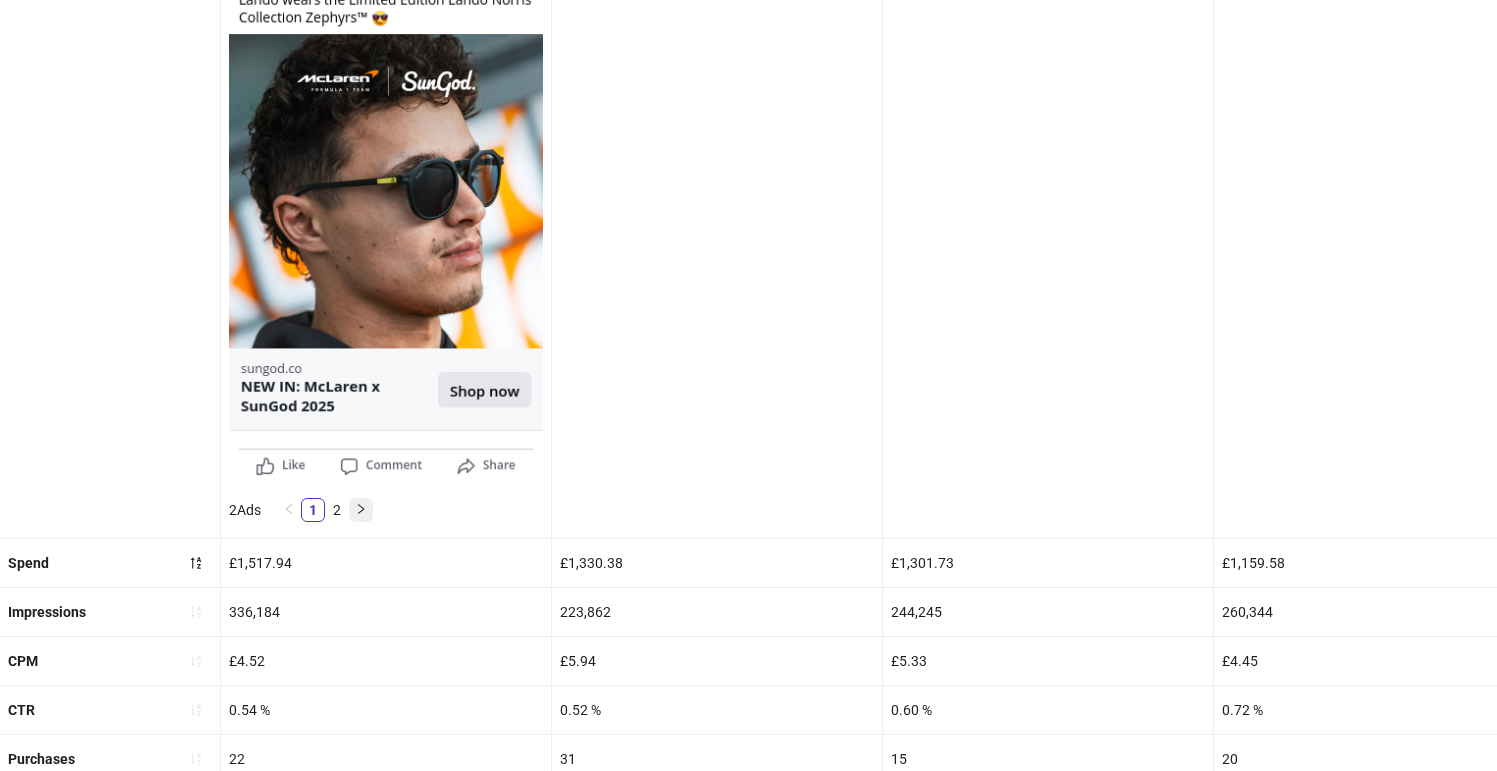 click 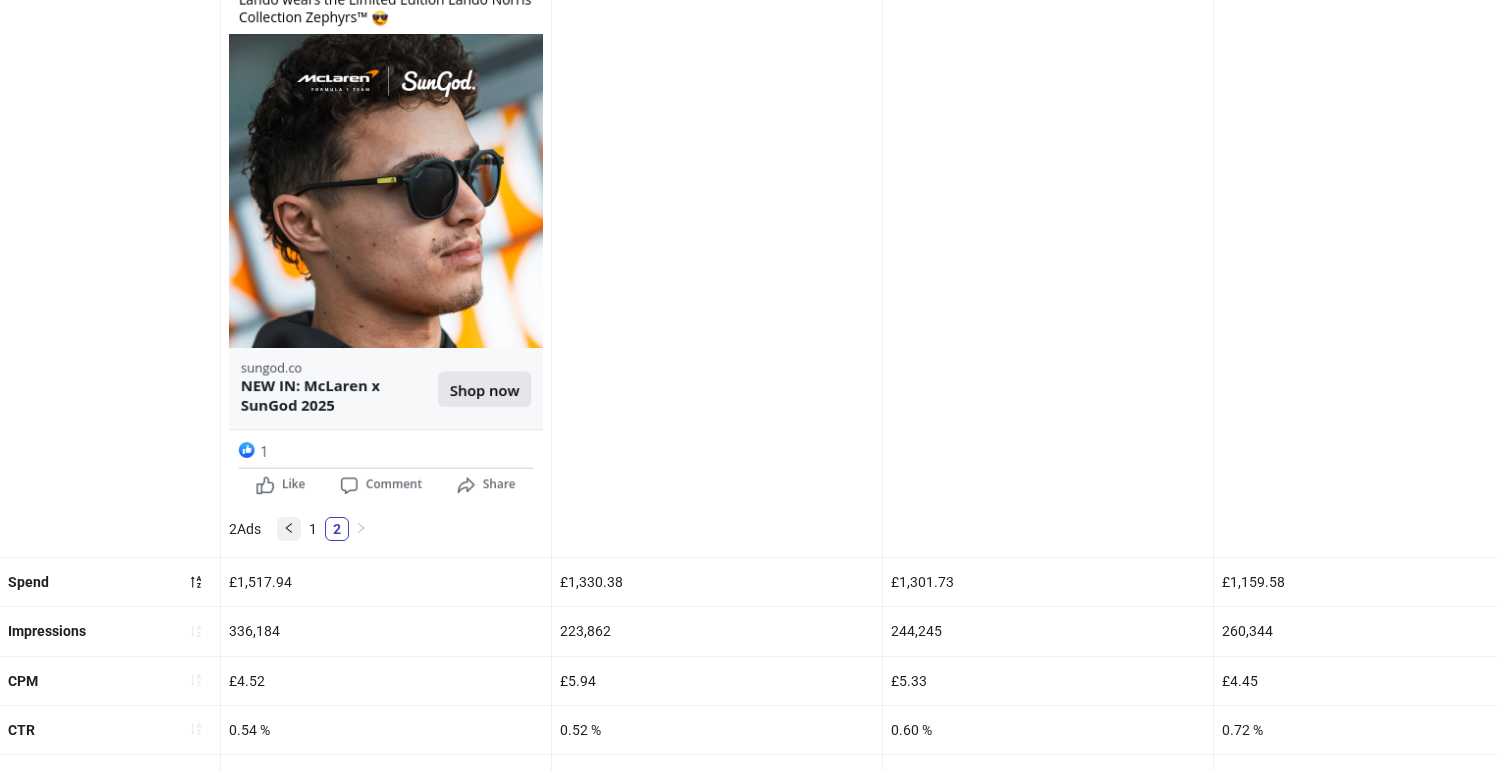 click 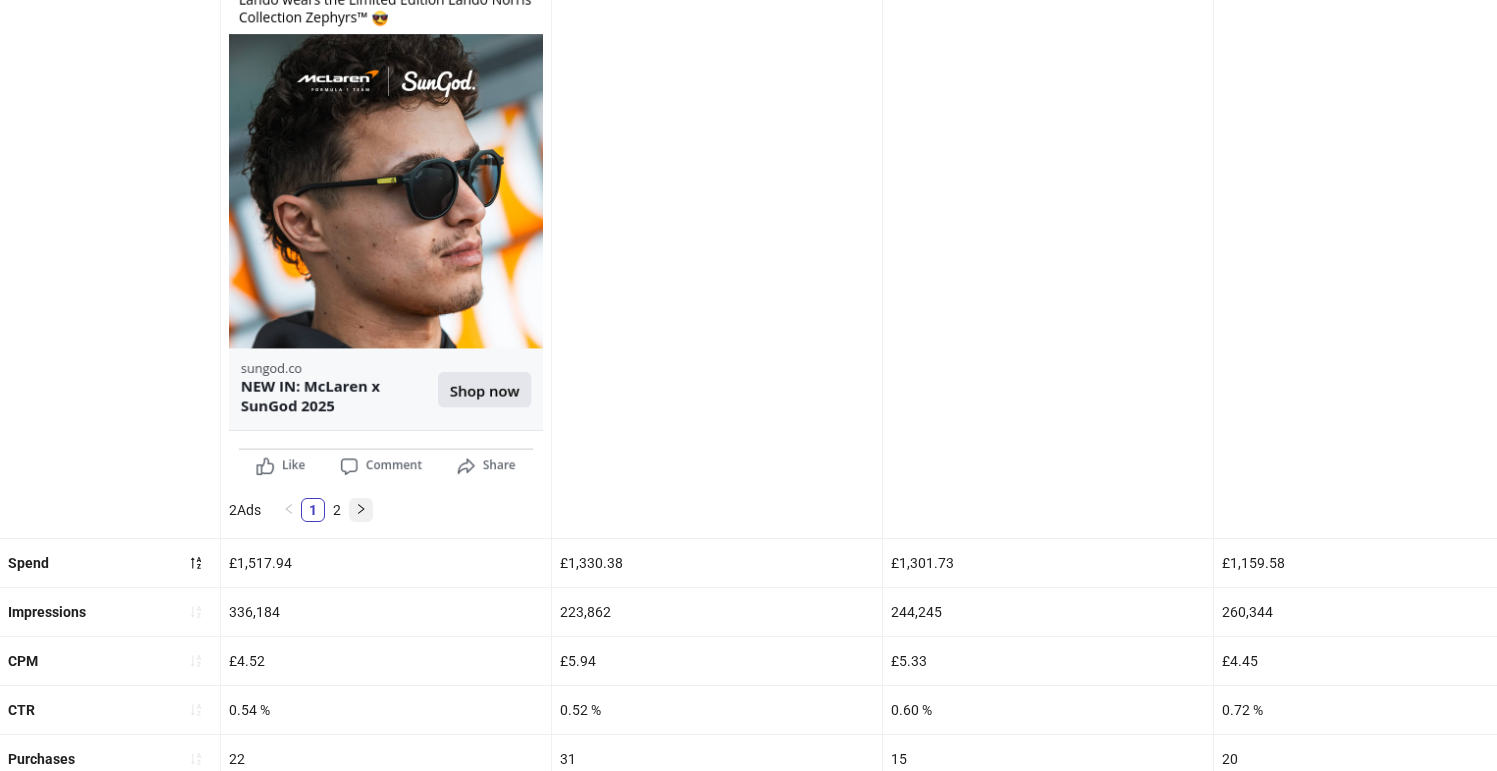click 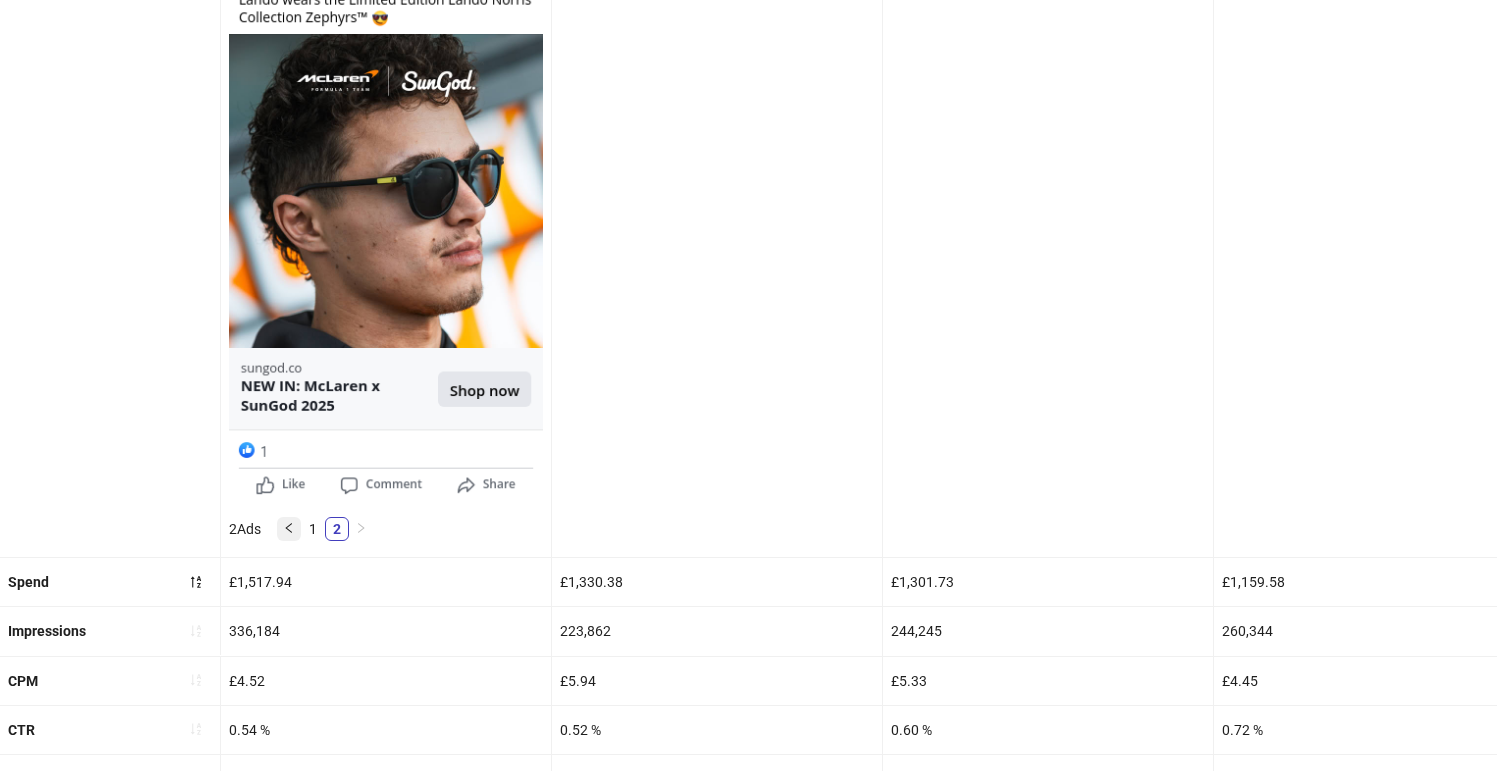 click 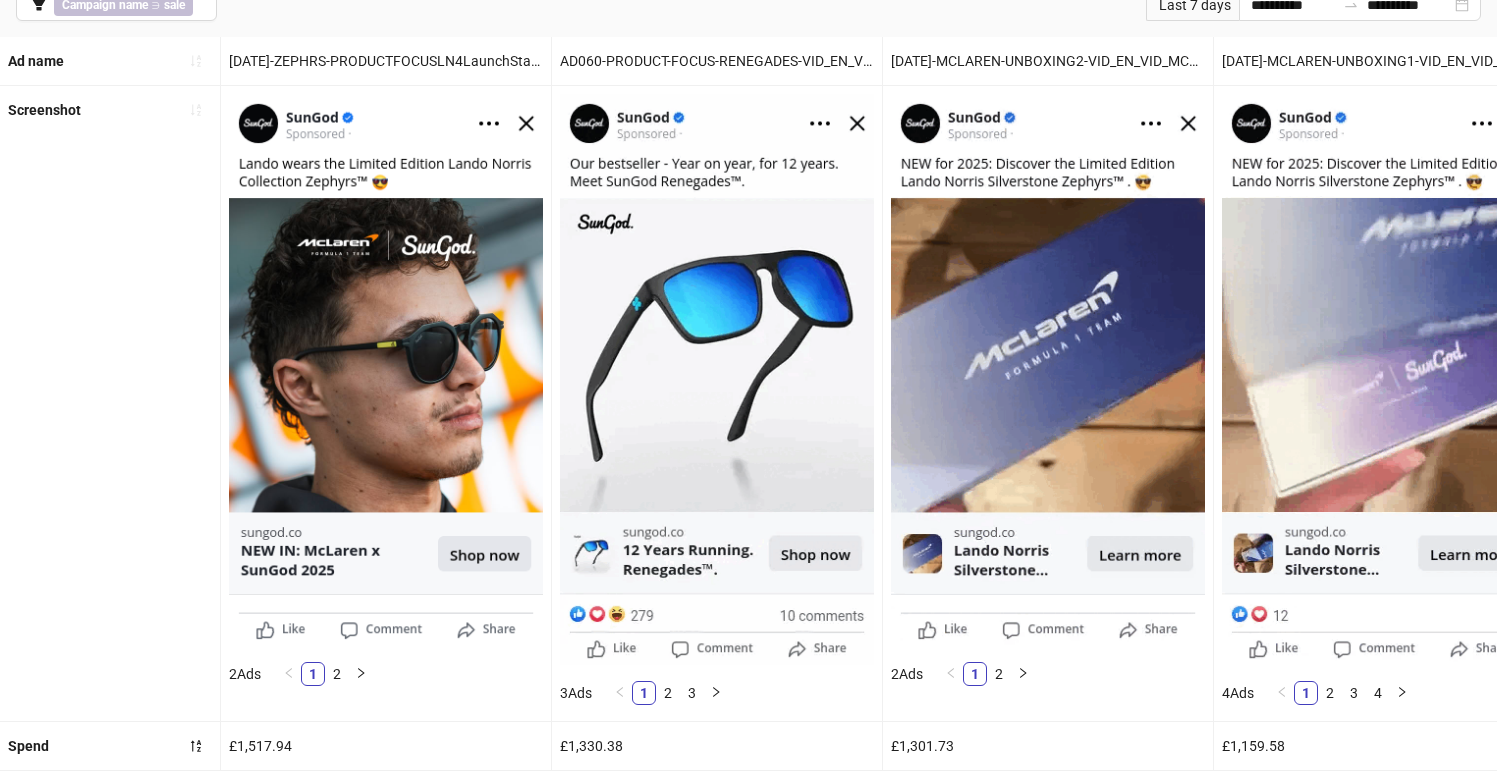 scroll, scrollTop: 163, scrollLeft: 0, axis: vertical 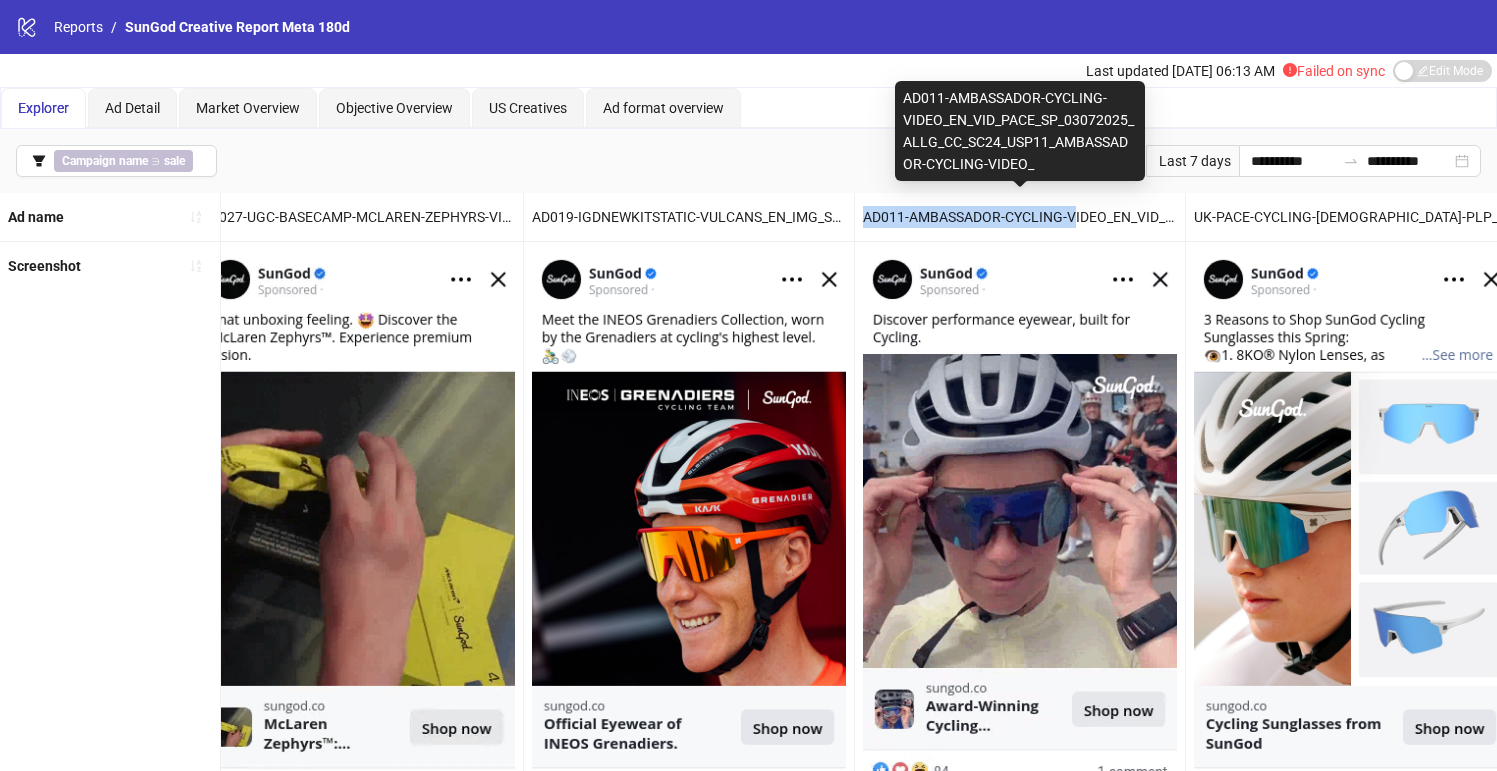 drag, startPoint x: 866, startPoint y: 217, endPoint x: 1071, endPoint y: 219, distance: 205.00975 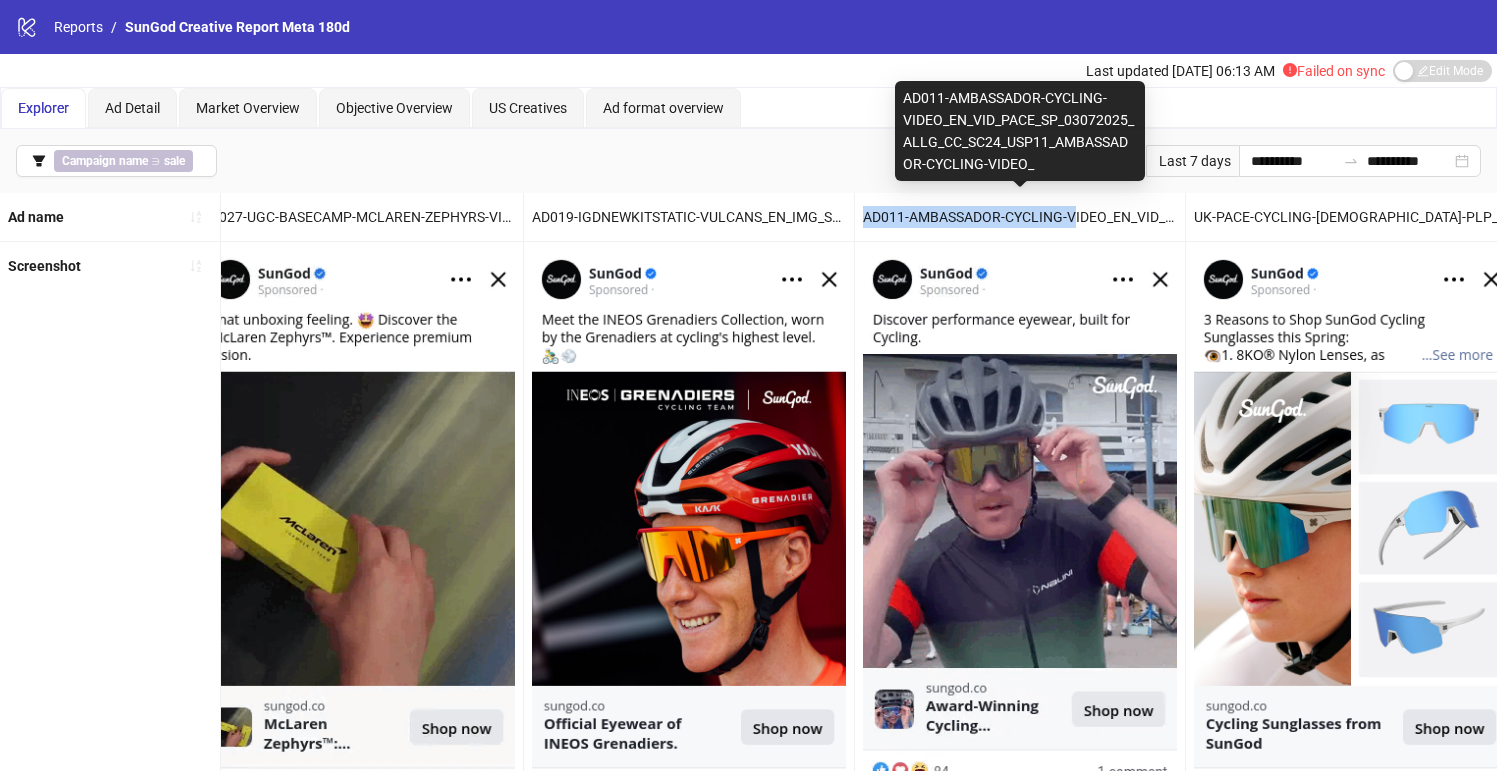 click on "AD011-AMBASSADOR-CYCLING-VIDEO_EN_VID_PACE_SP_03072025_ALLG_CC_SC24_USP11_AMBASSADOR-CYCLING-VIDEO_" at bounding box center (1020, 217) 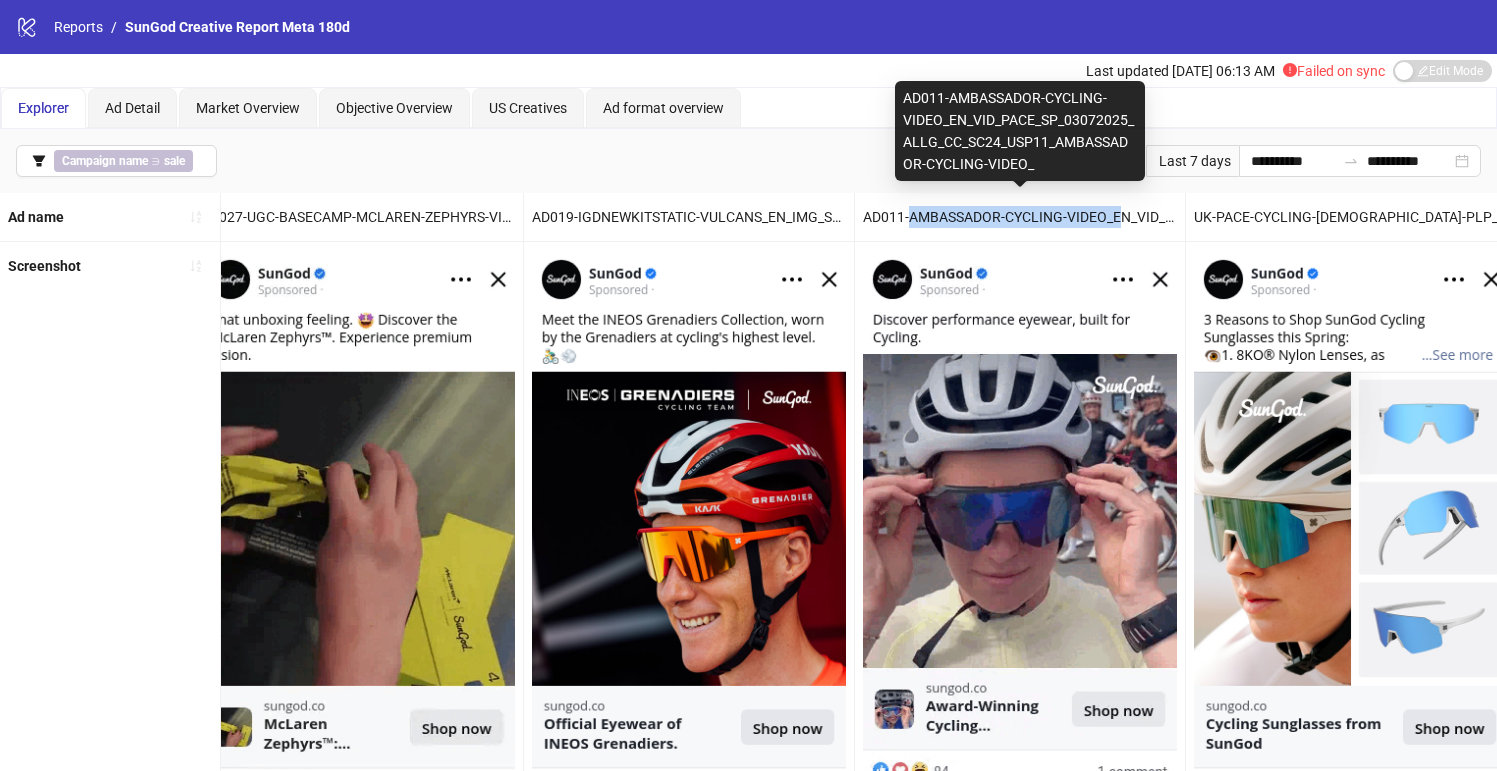 drag, startPoint x: 1122, startPoint y: 215, endPoint x: 910, endPoint y: 217, distance: 212.00943 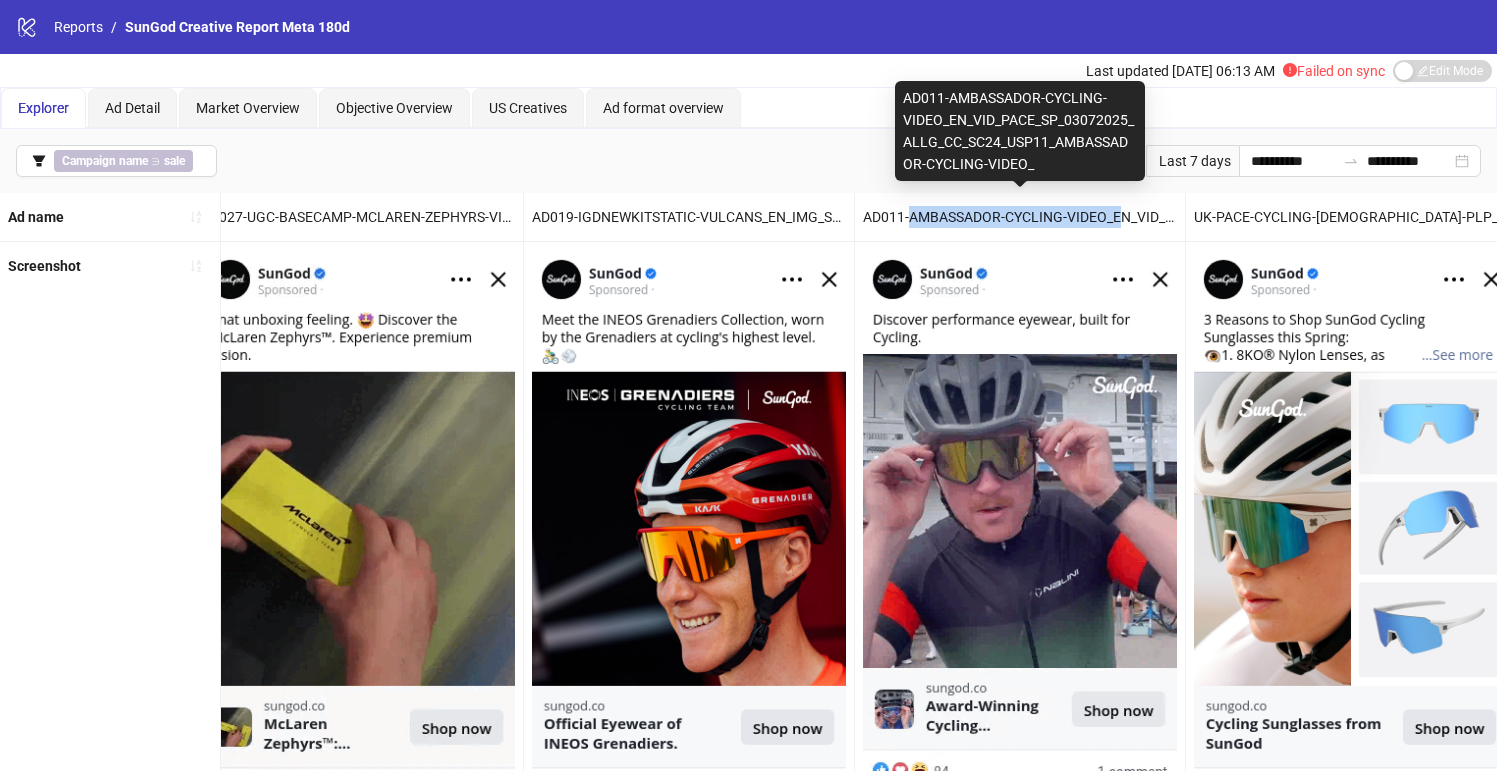 click on "AD011-AMBASSADOR-CYCLING-VIDEO_EN_VID_PACE_SP_03072025_ALLG_CC_SC24_USP11_AMBASSADOR-CYCLING-VIDEO_" at bounding box center (1020, 217) 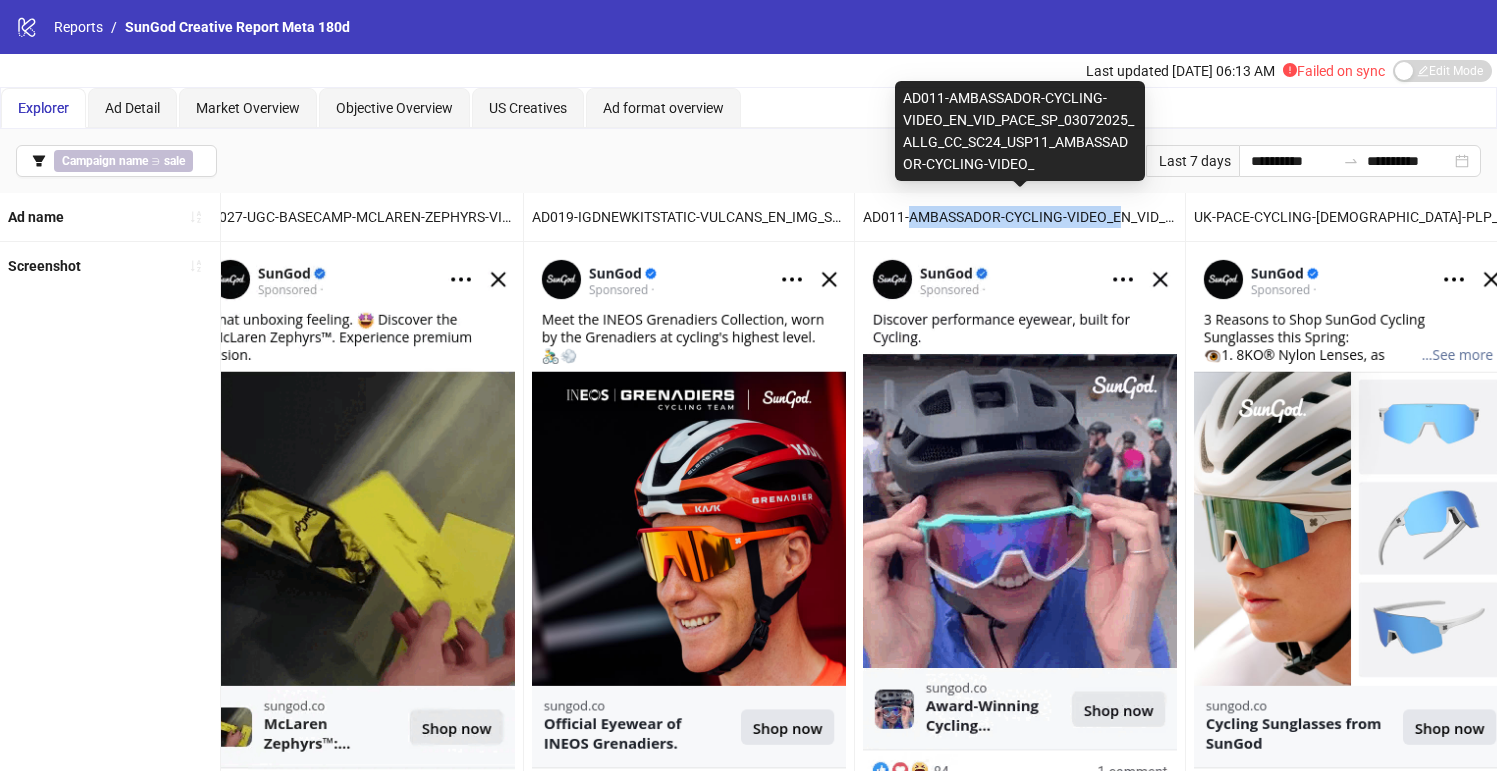 copy on "AMBASSADOR-CYCLING-VIDEO_E" 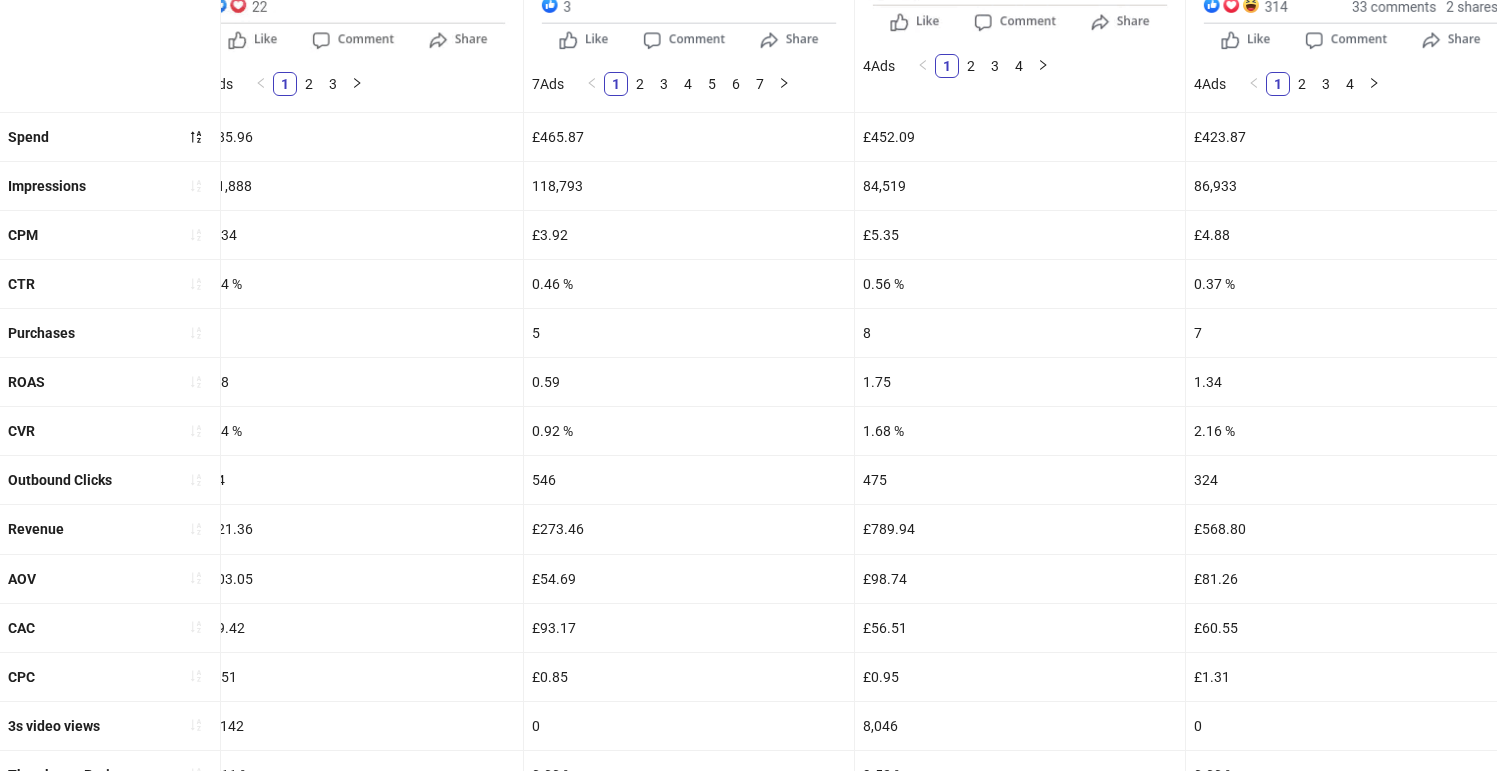 scroll, scrollTop: 351, scrollLeft: 0, axis: vertical 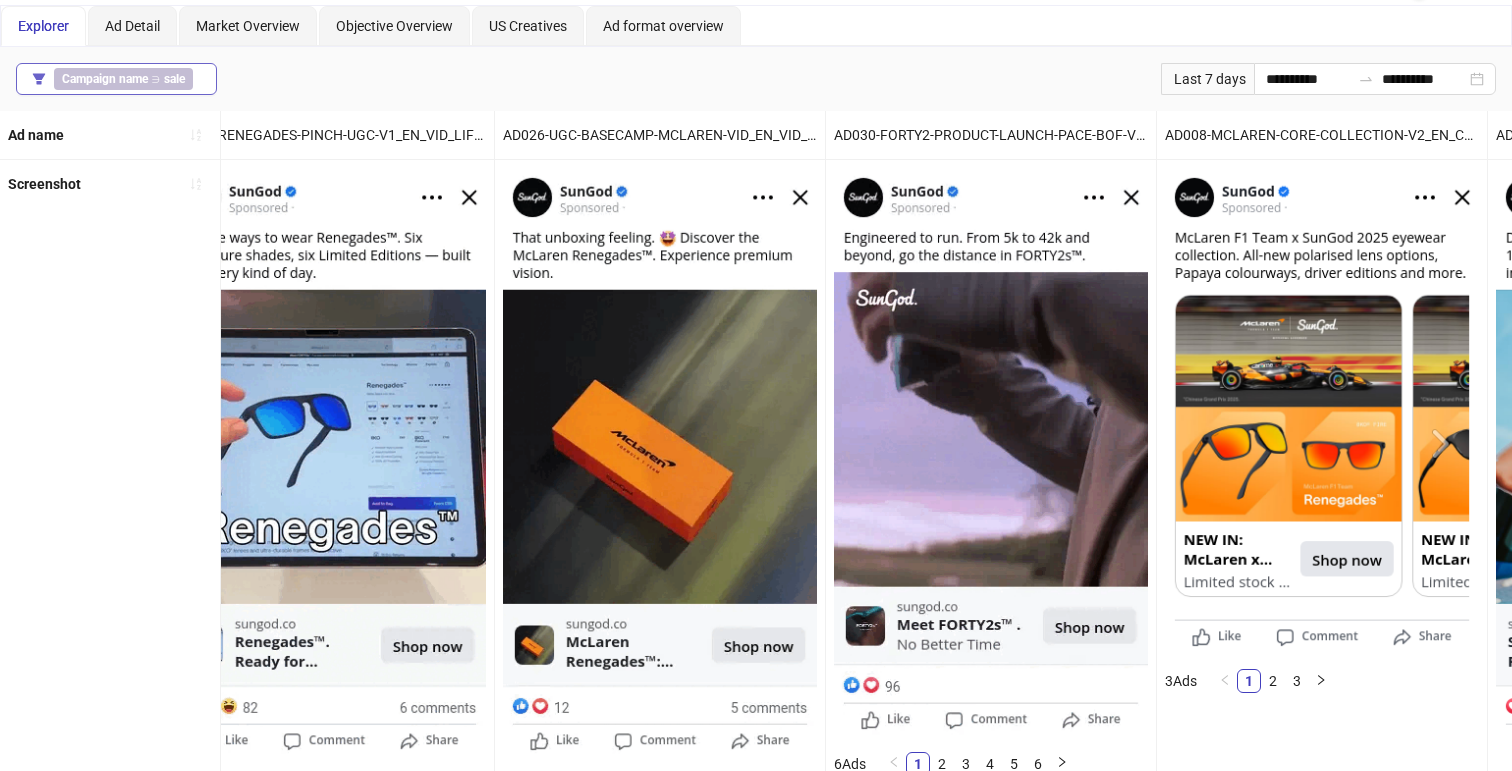 click on "Campaign name" at bounding box center (105, 79) 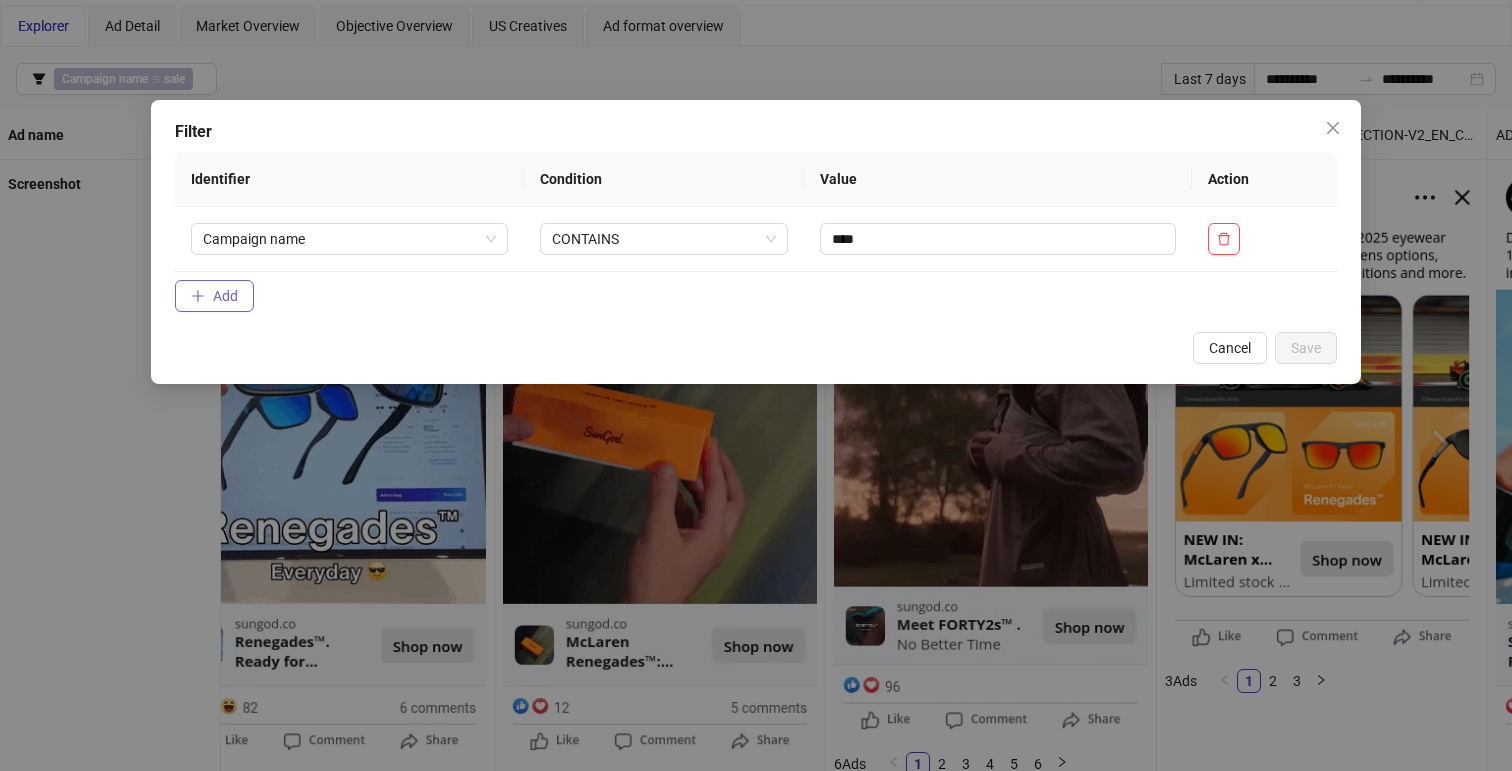 click on "Add" at bounding box center (214, 296) 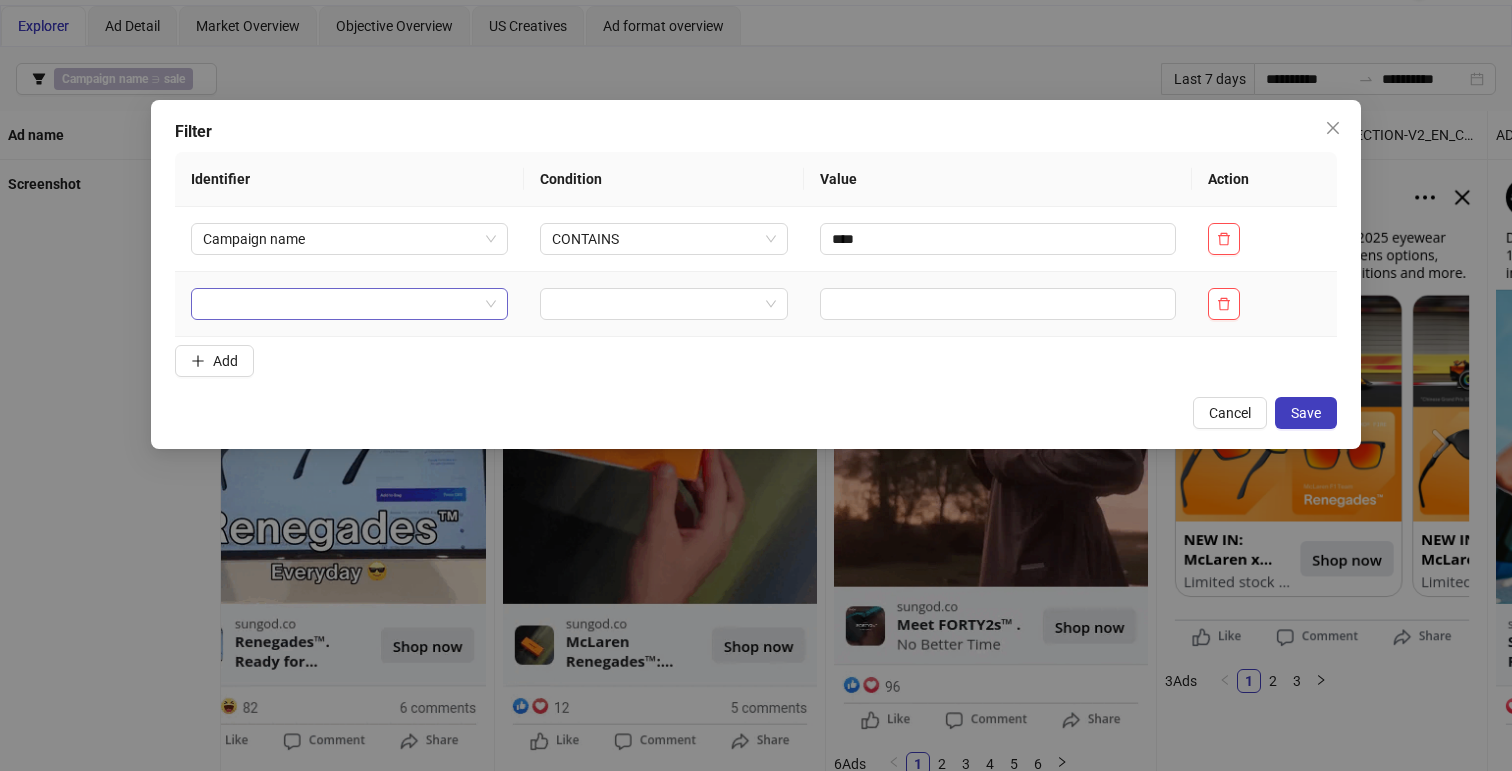 click at bounding box center [340, 304] 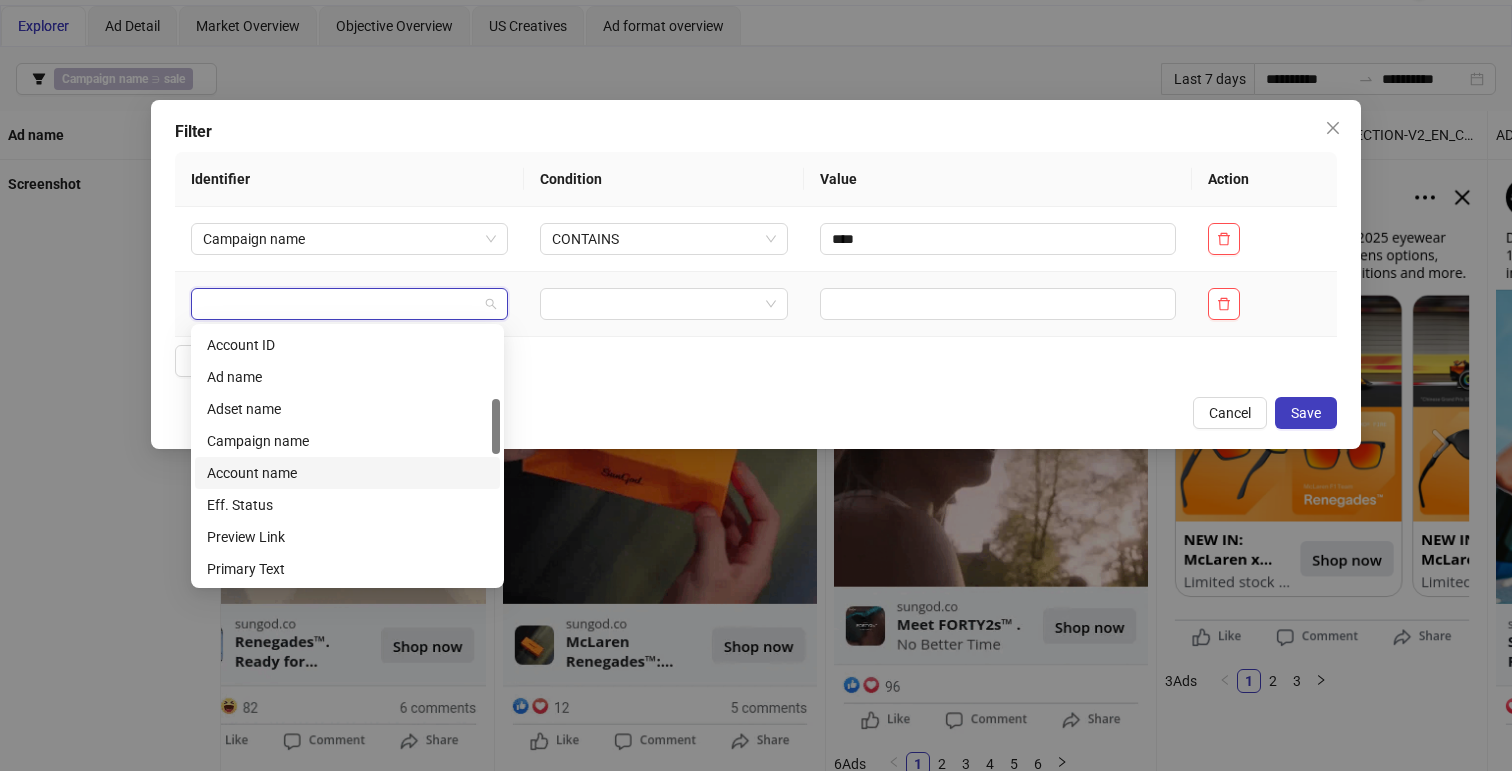 scroll, scrollTop: 316, scrollLeft: 0, axis: vertical 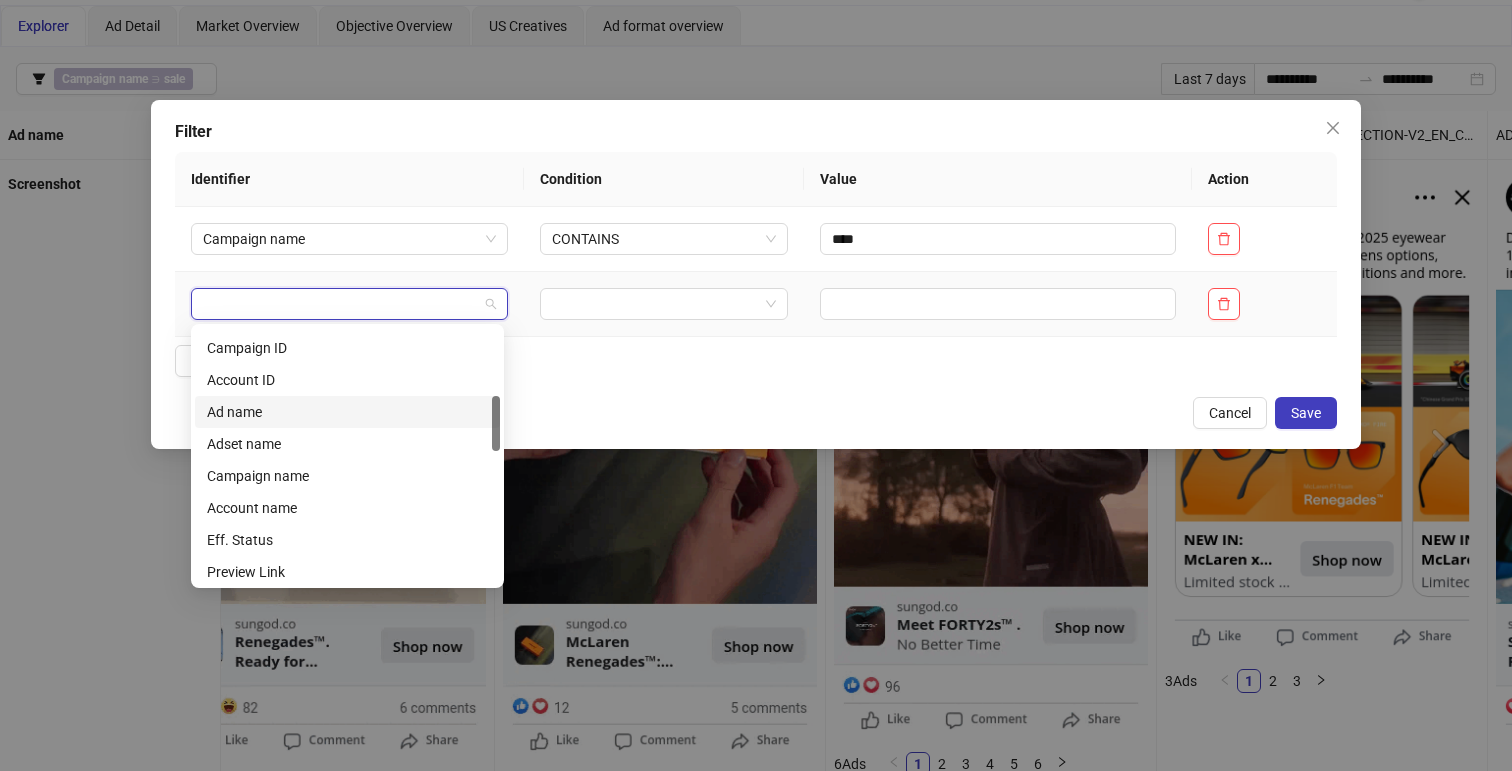 click on "Ad name" at bounding box center [347, 412] 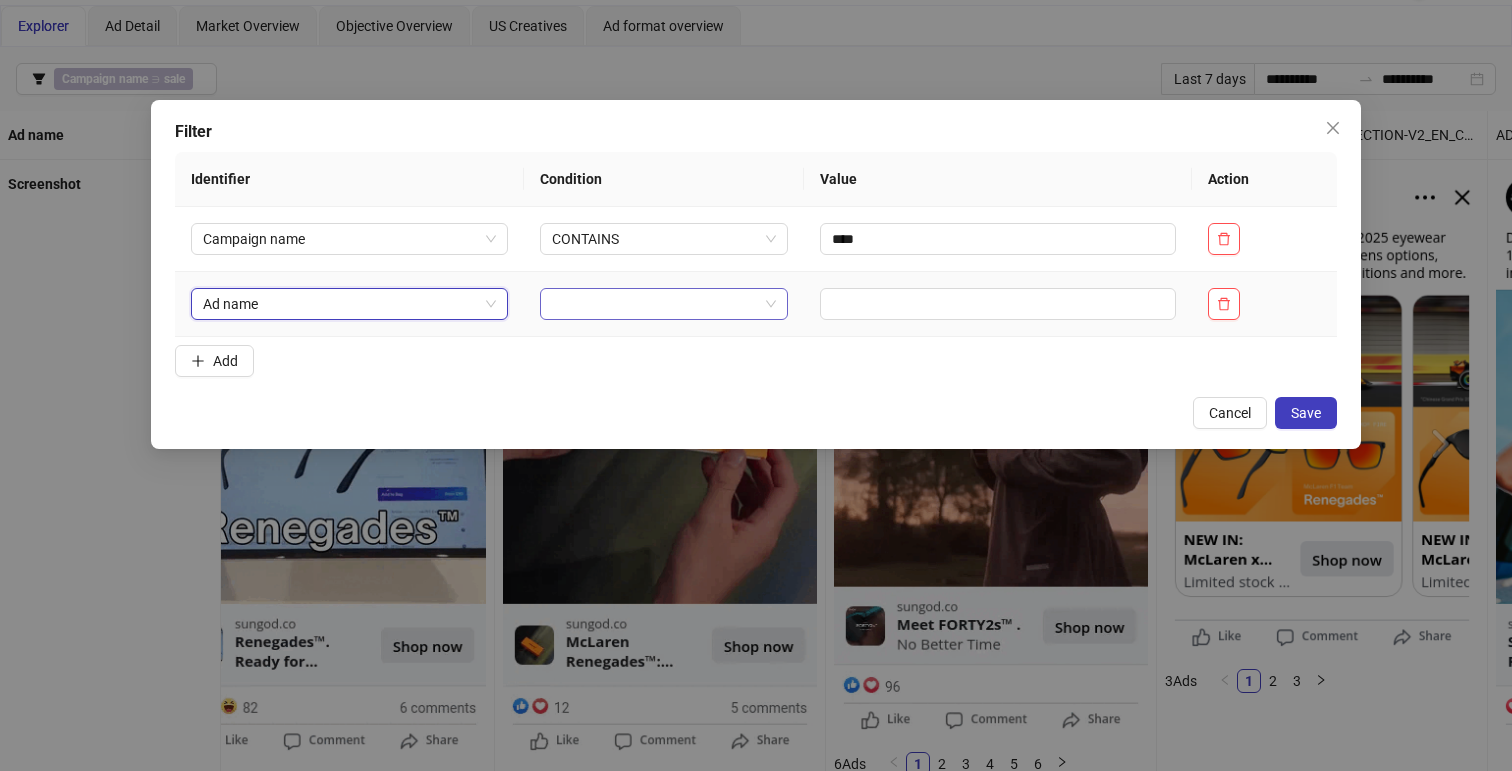 click at bounding box center [654, 304] 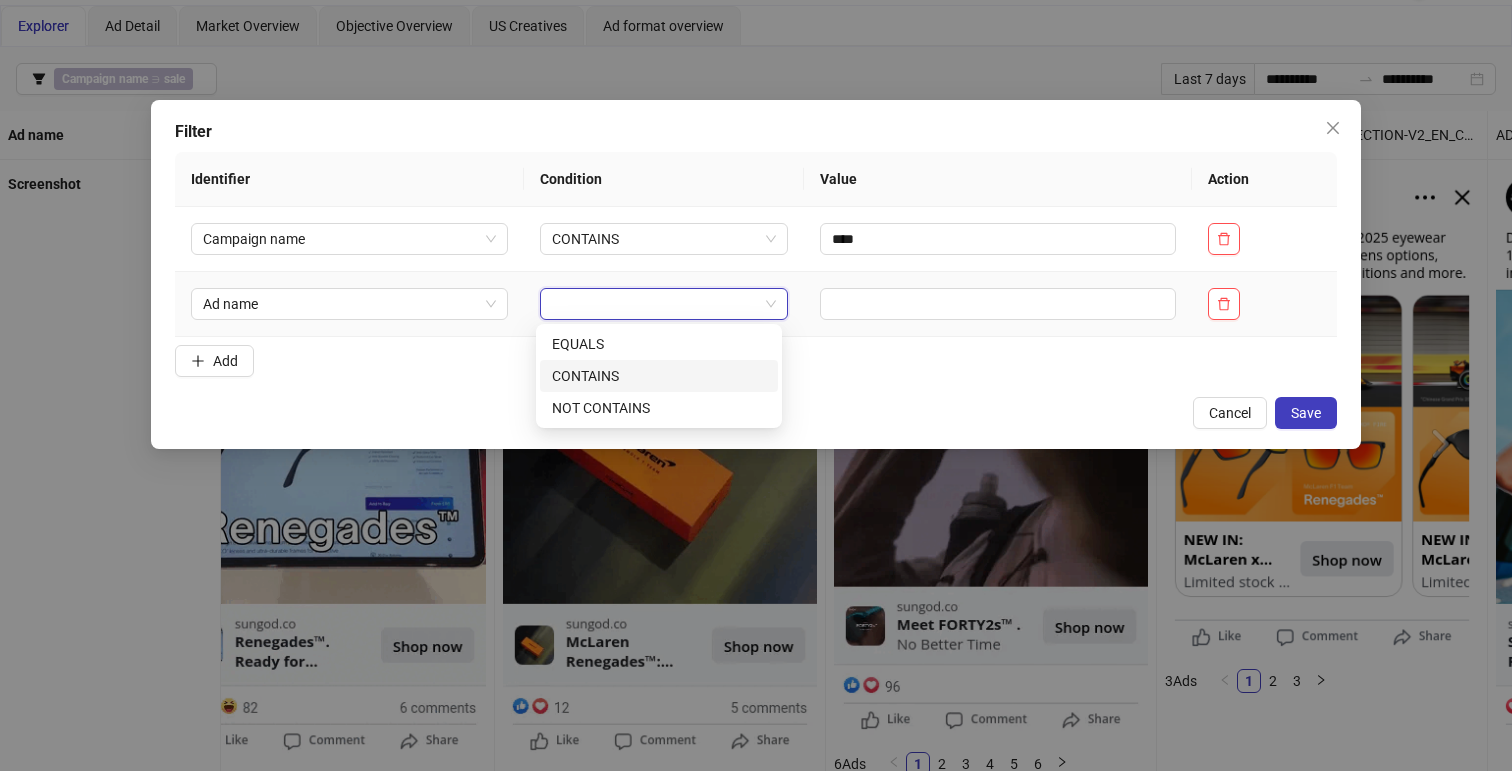 click on "CONTAINS" at bounding box center [659, 376] 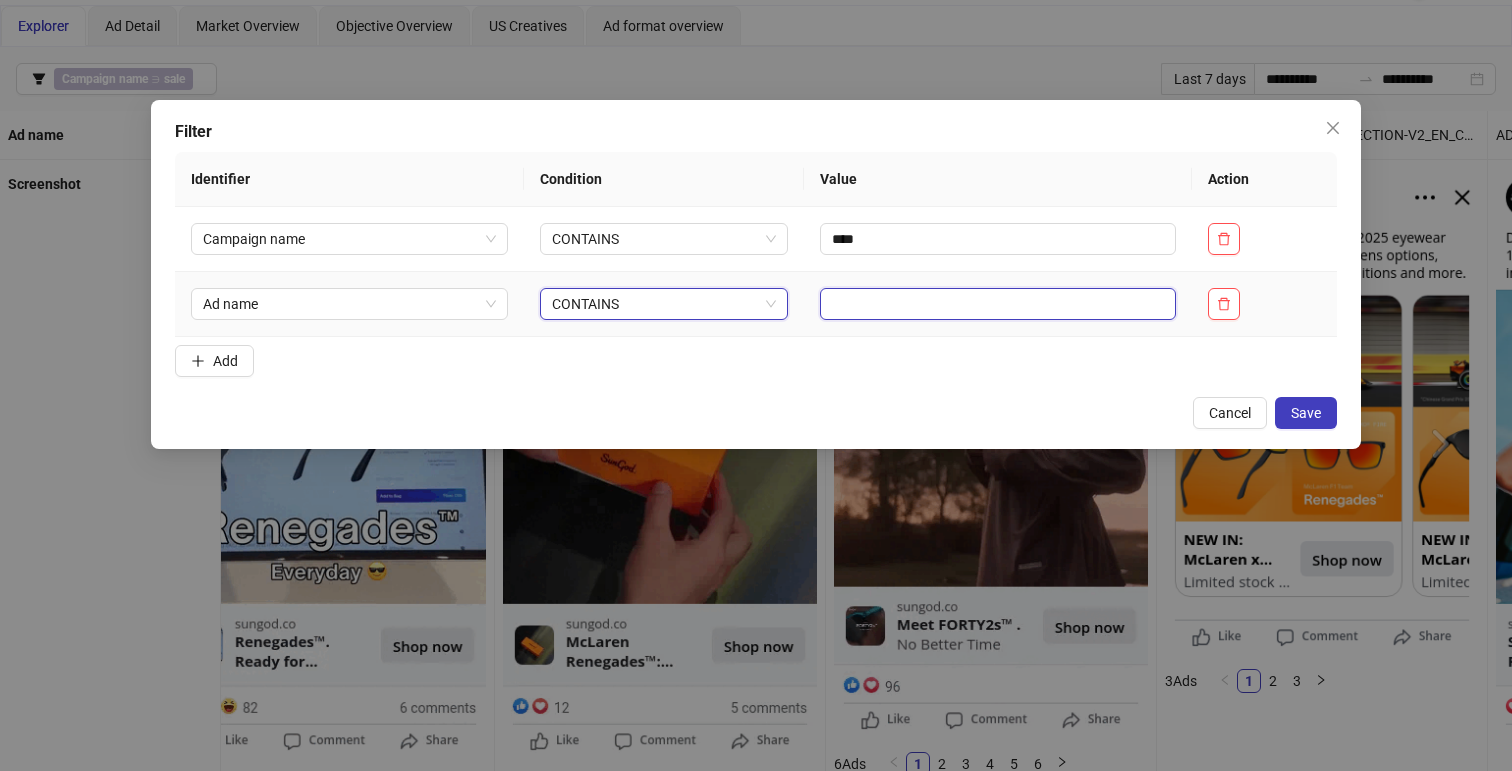 click at bounding box center (998, 304) 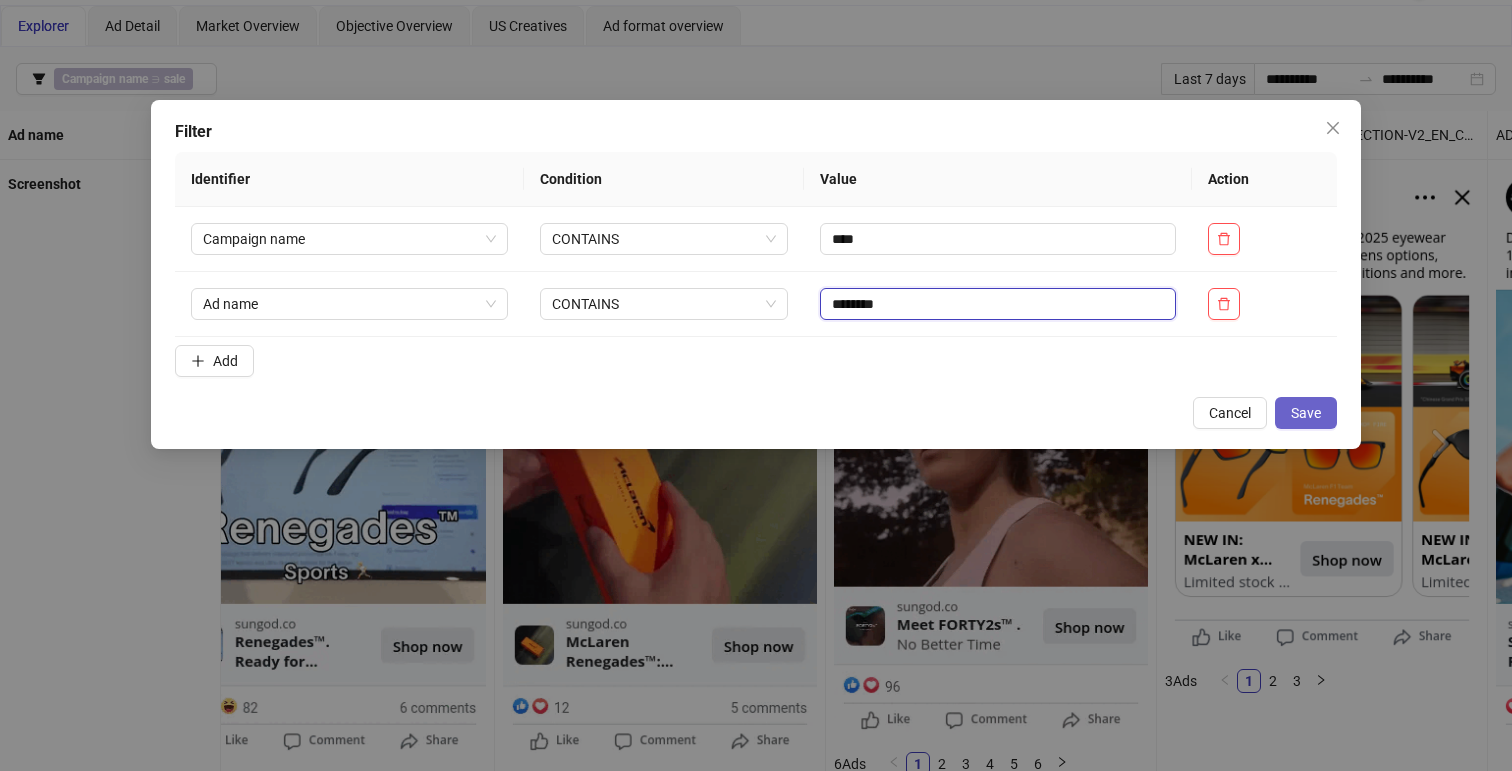 type on "********" 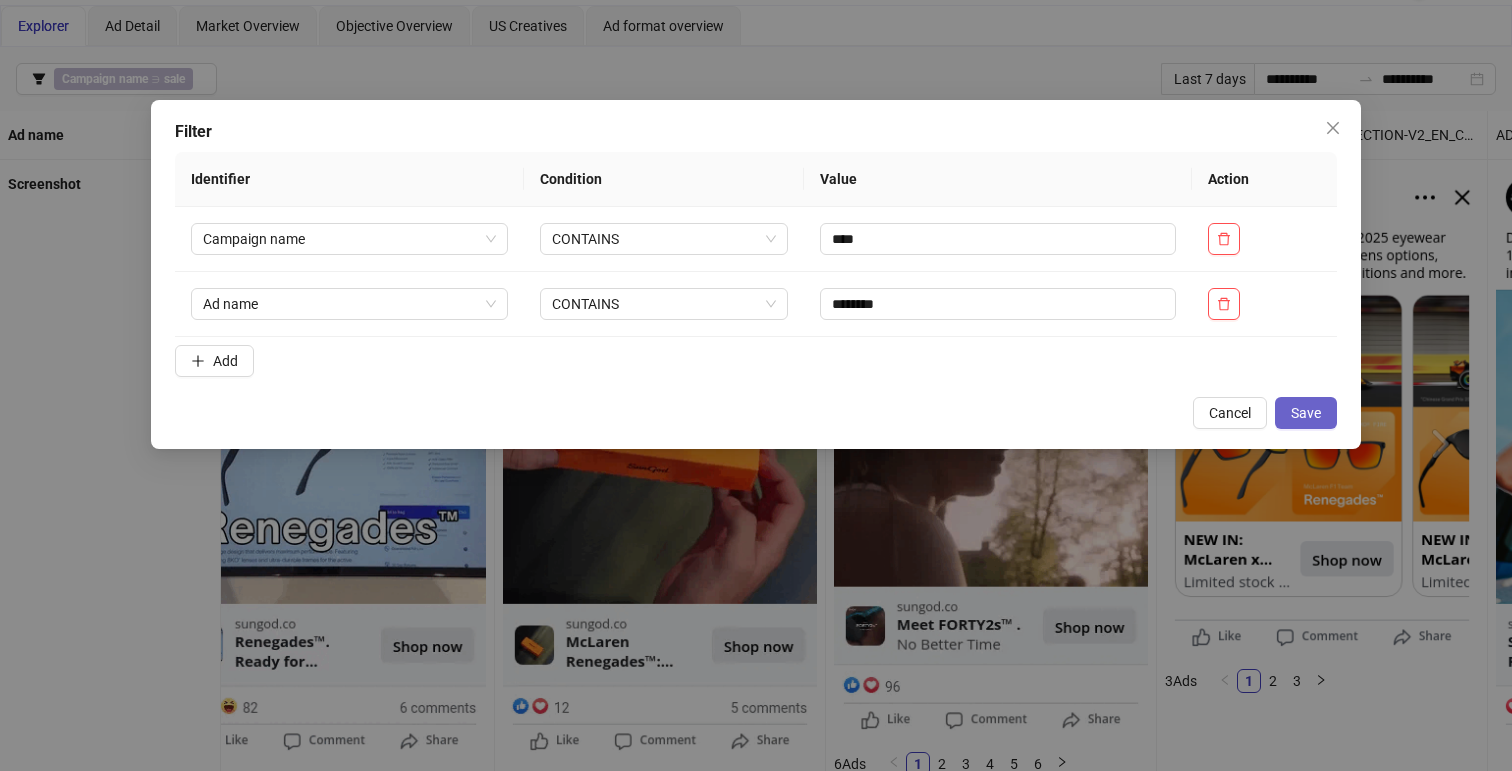 click on "Save" at bounding box center [1306, 413] 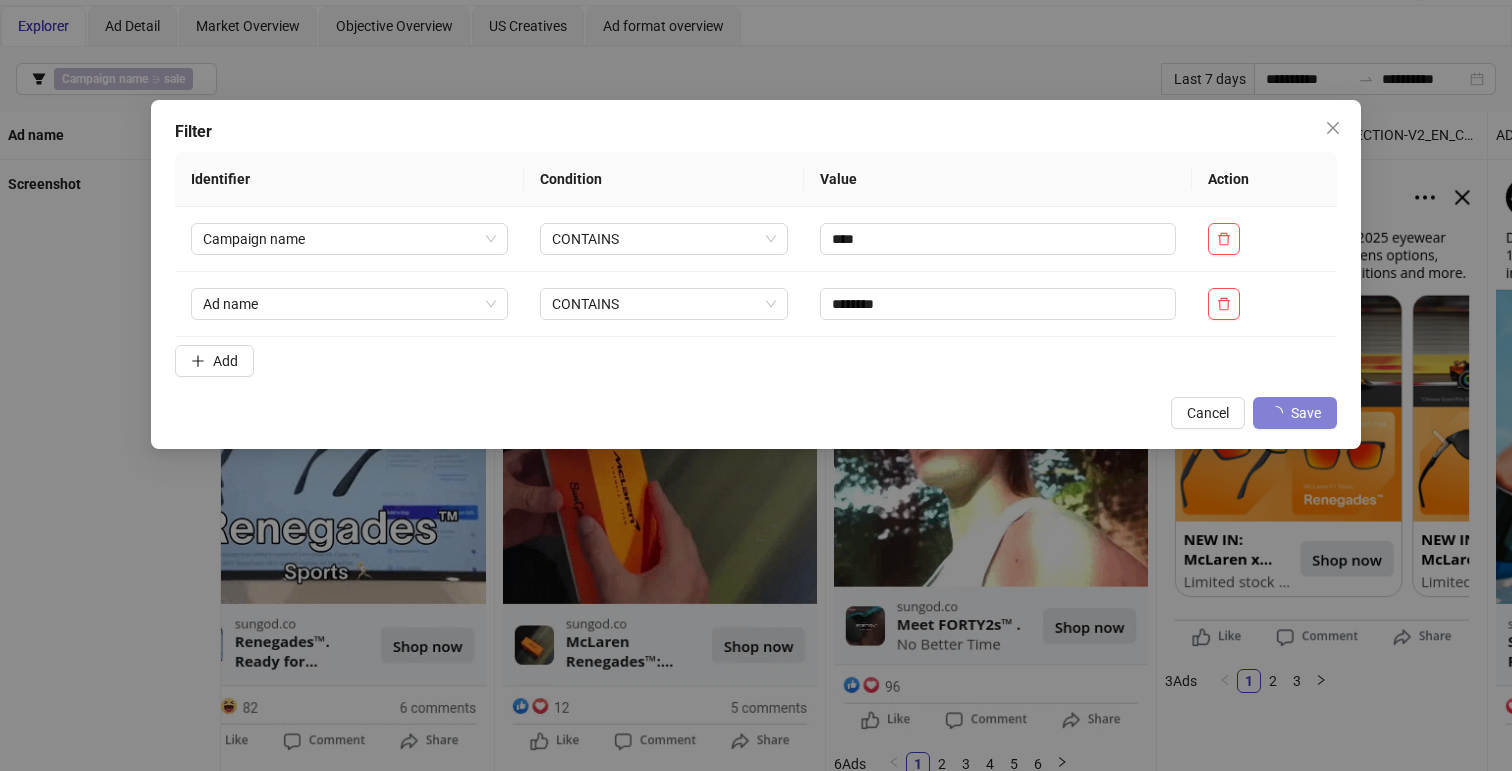 scroll, scrollTop: 0, scrollLeft: 363, axis: horizontal 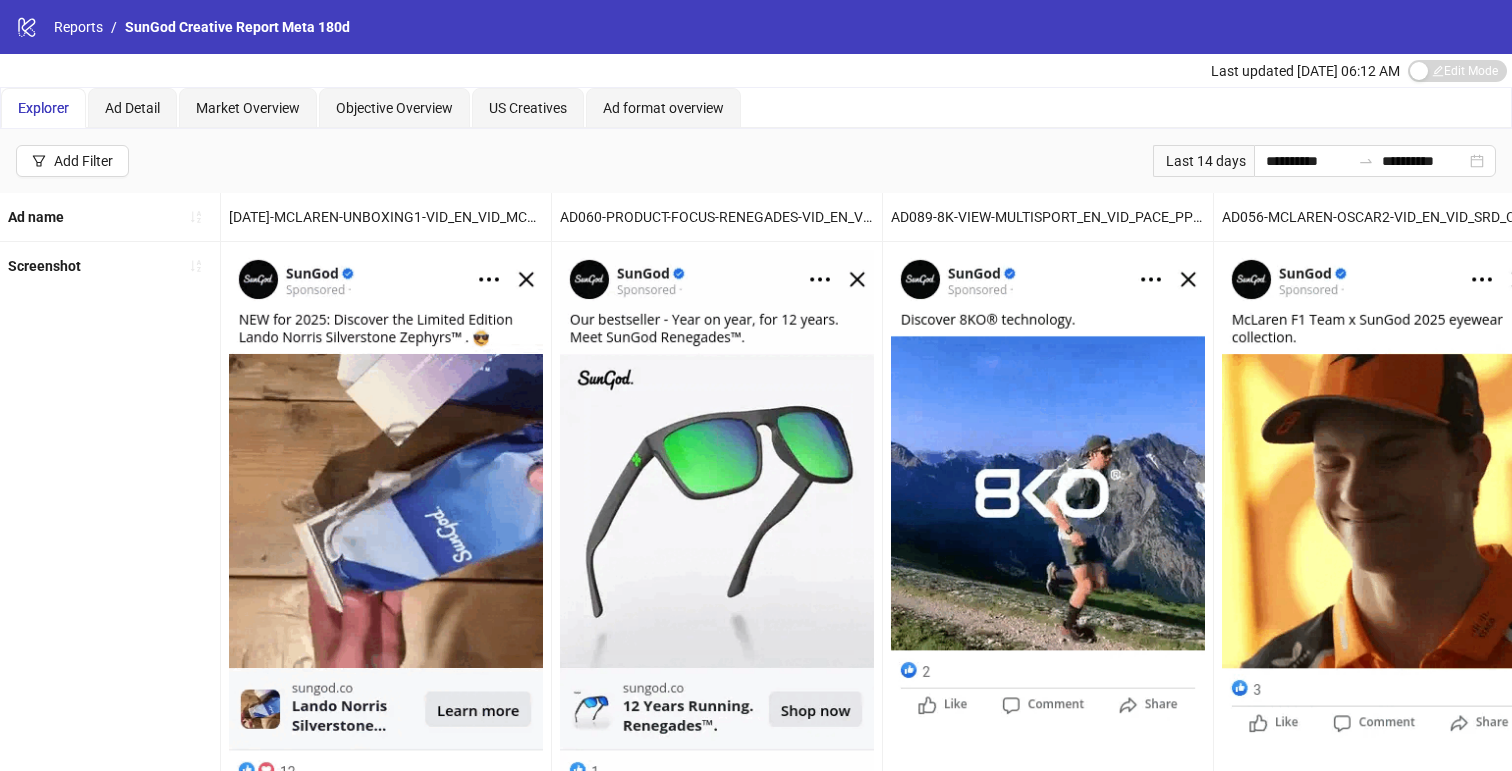 click on "**********" at bounding box center [756, 161] 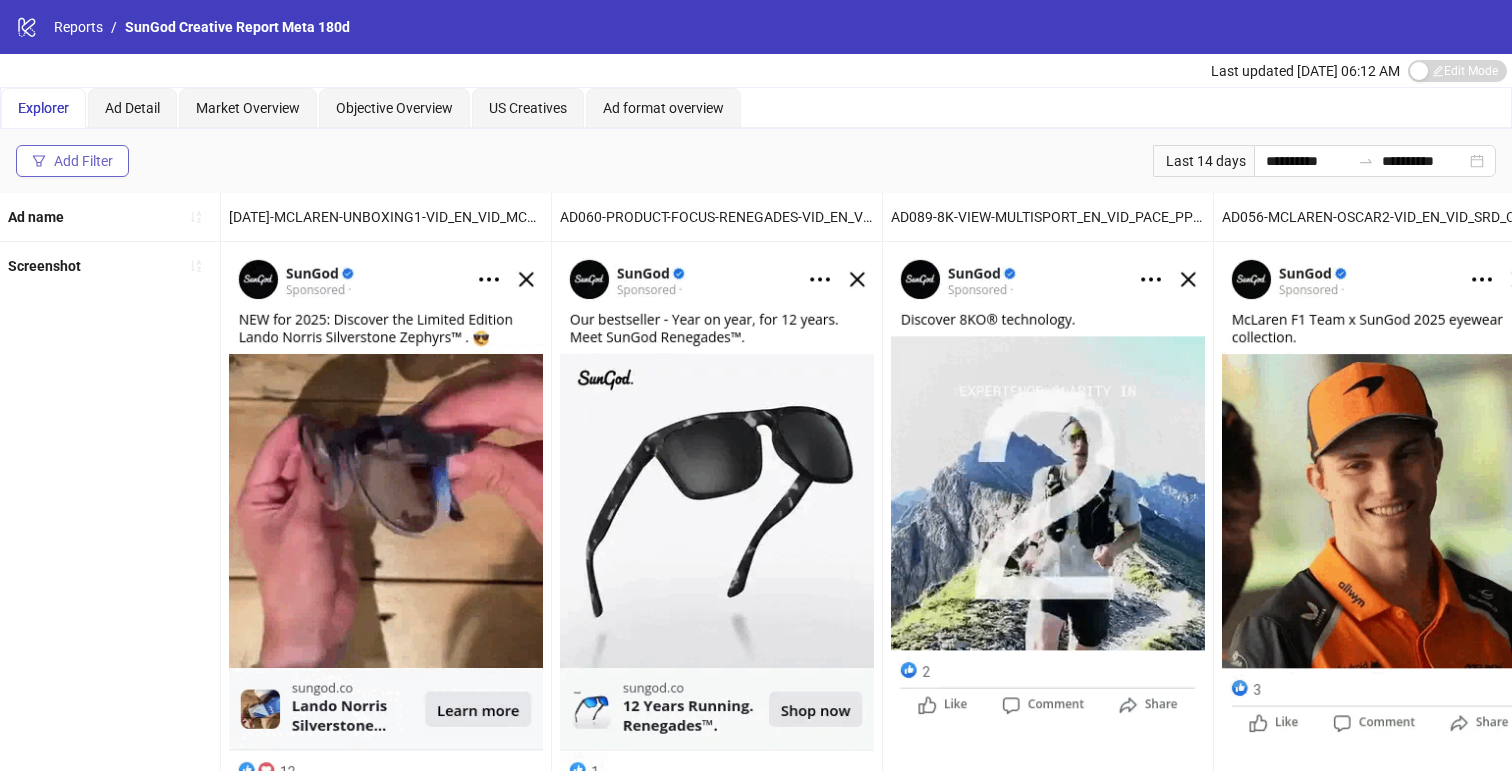 click on "Add Filter" at bounding box center [72, 161] 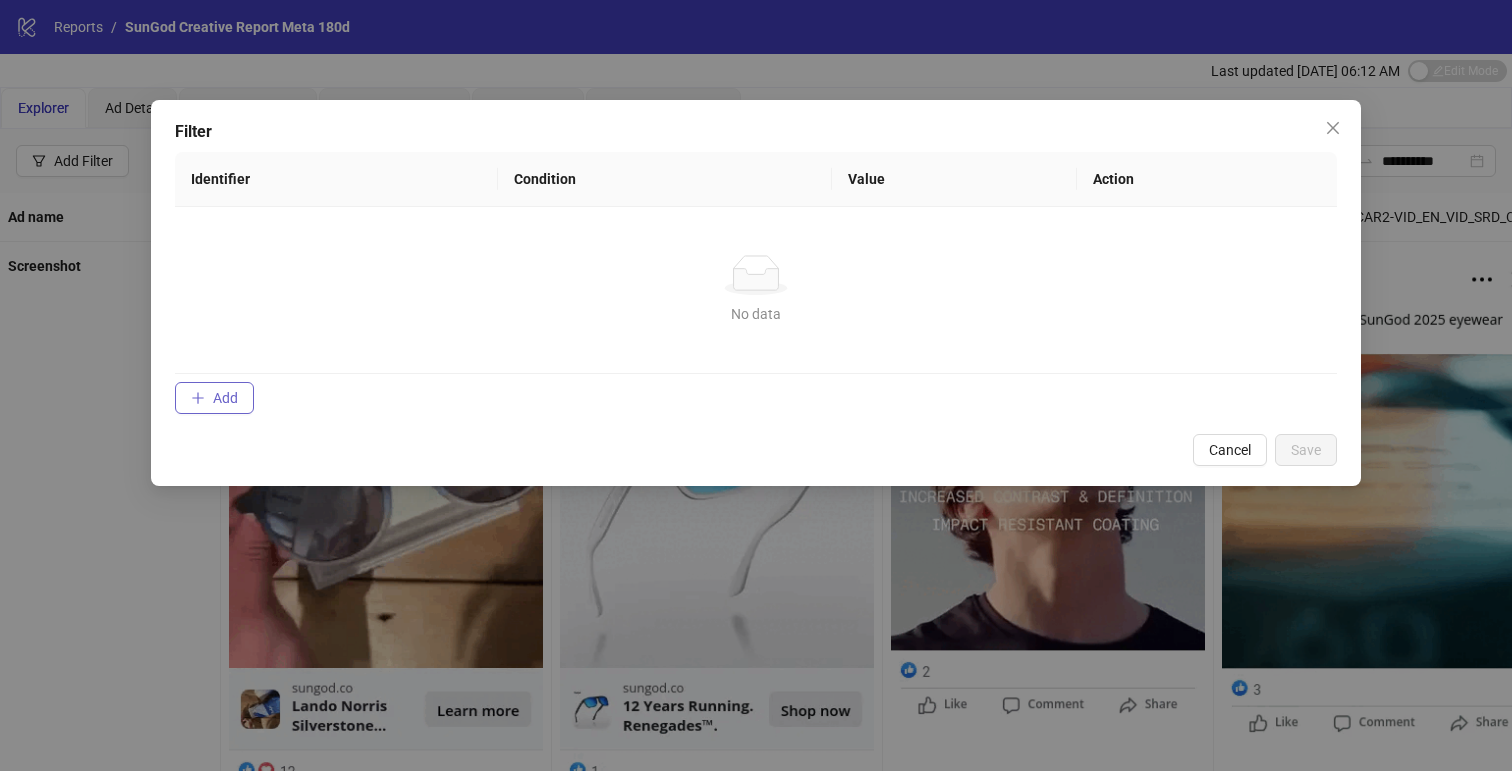 click 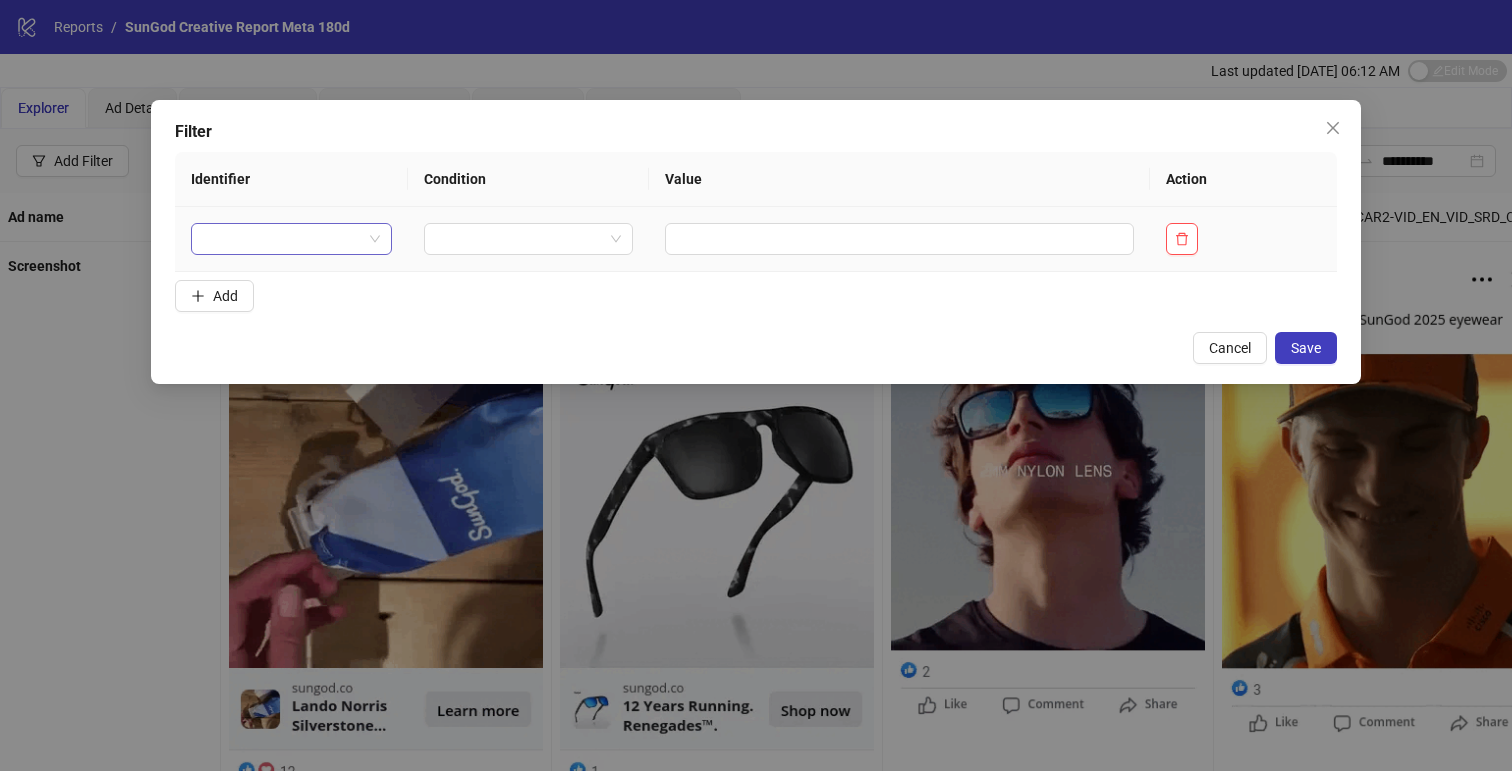 click at bounding box center (282, 239) 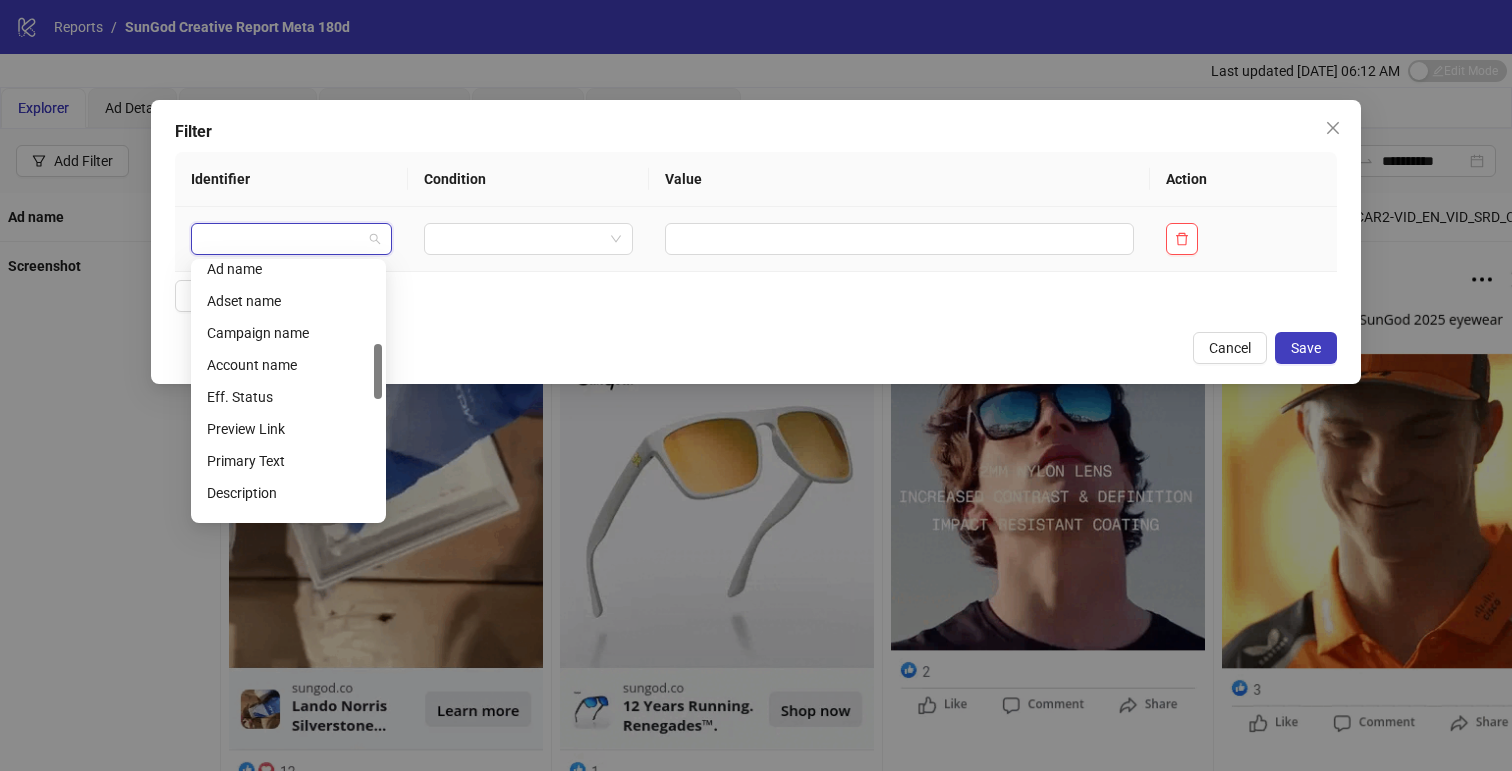 scroll, scrollTop: 371, scrollLeft: 0, axis: vertical 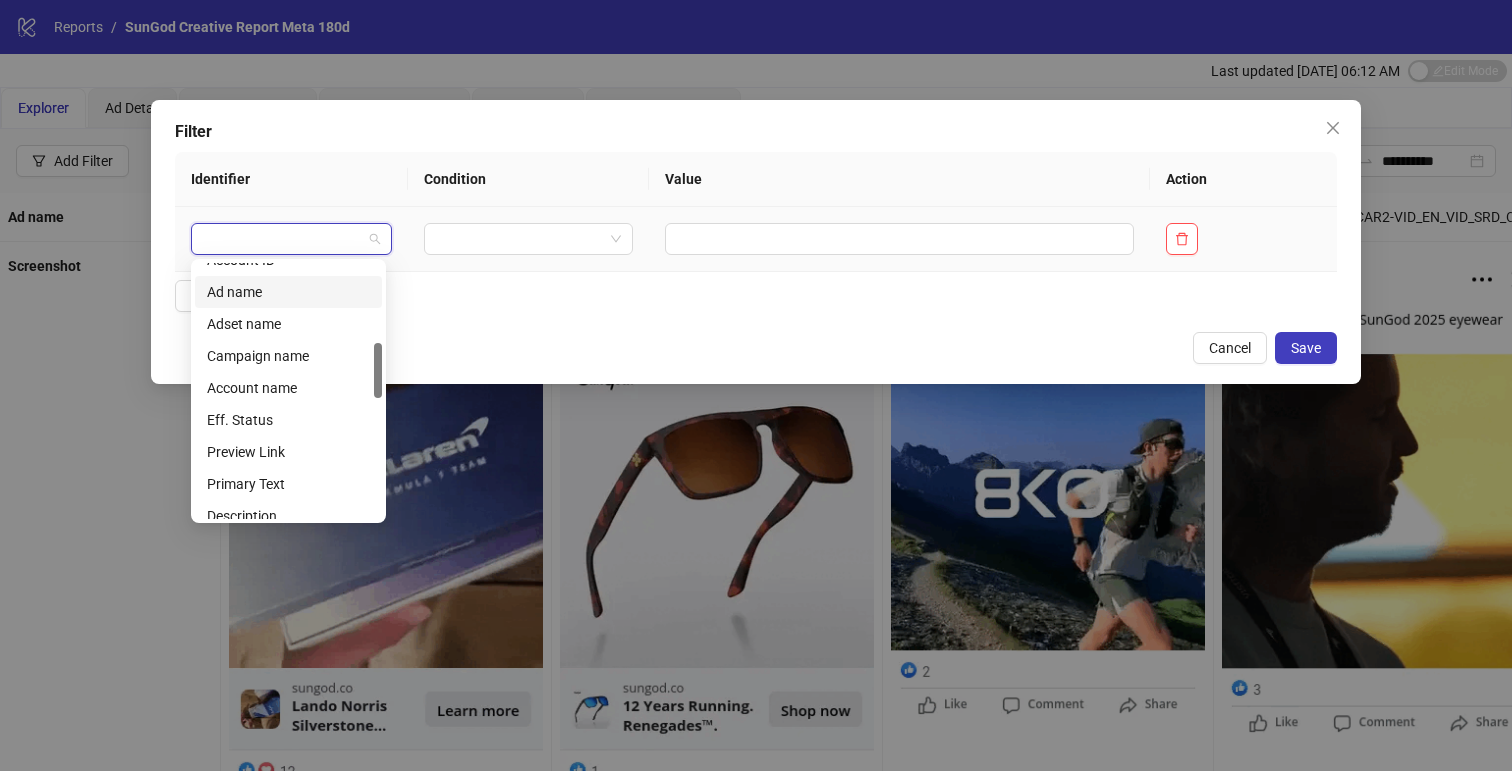 click on "Ad name" at bounding box center [288, 292] 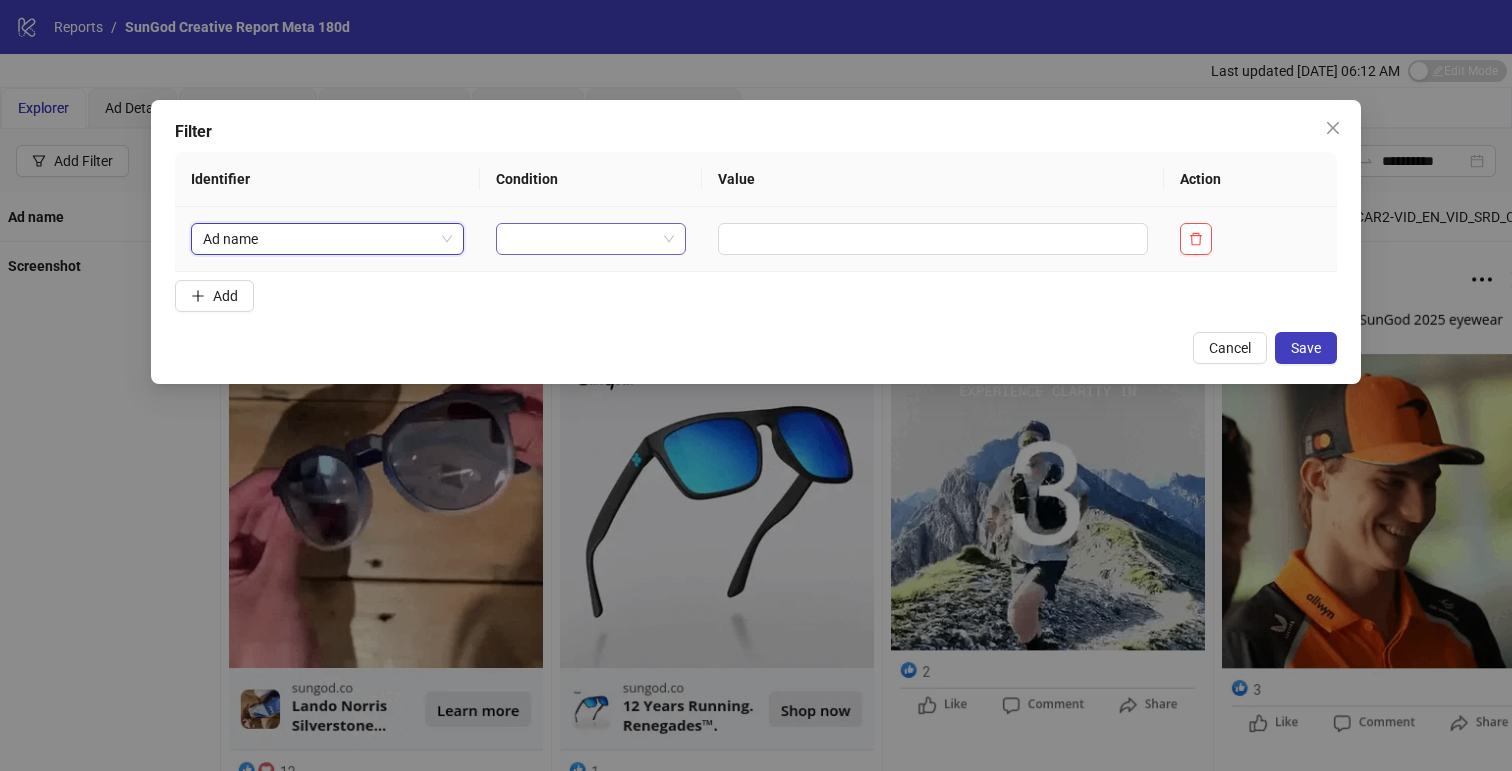 click at bounding box center [582, 239] 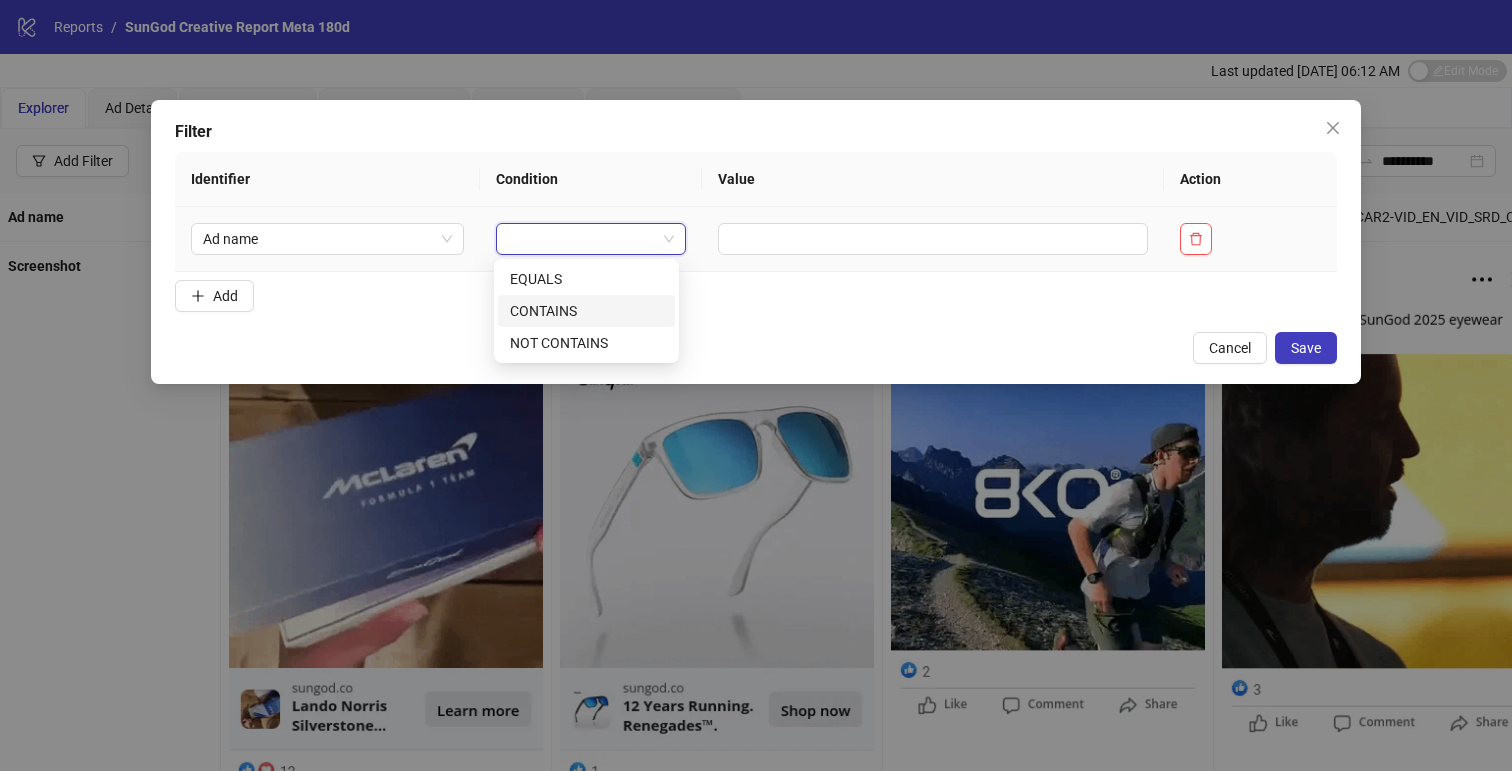 drag, startPoint x: 552, startPoint y: 302, endPoint x: 604, endPoint y: 286, distance: 54.405884 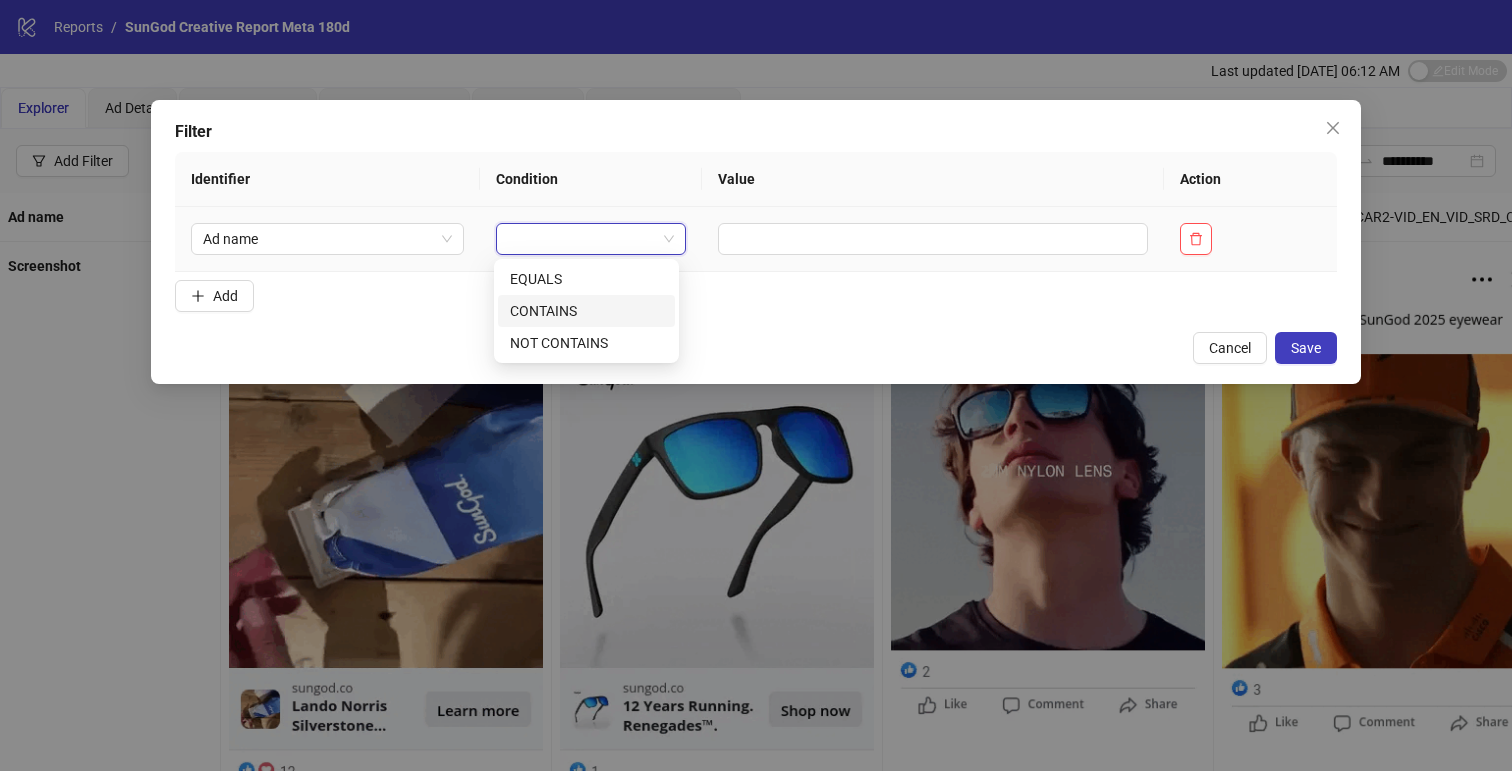 click on "CONTAINS" at bounding box center [586, 311] 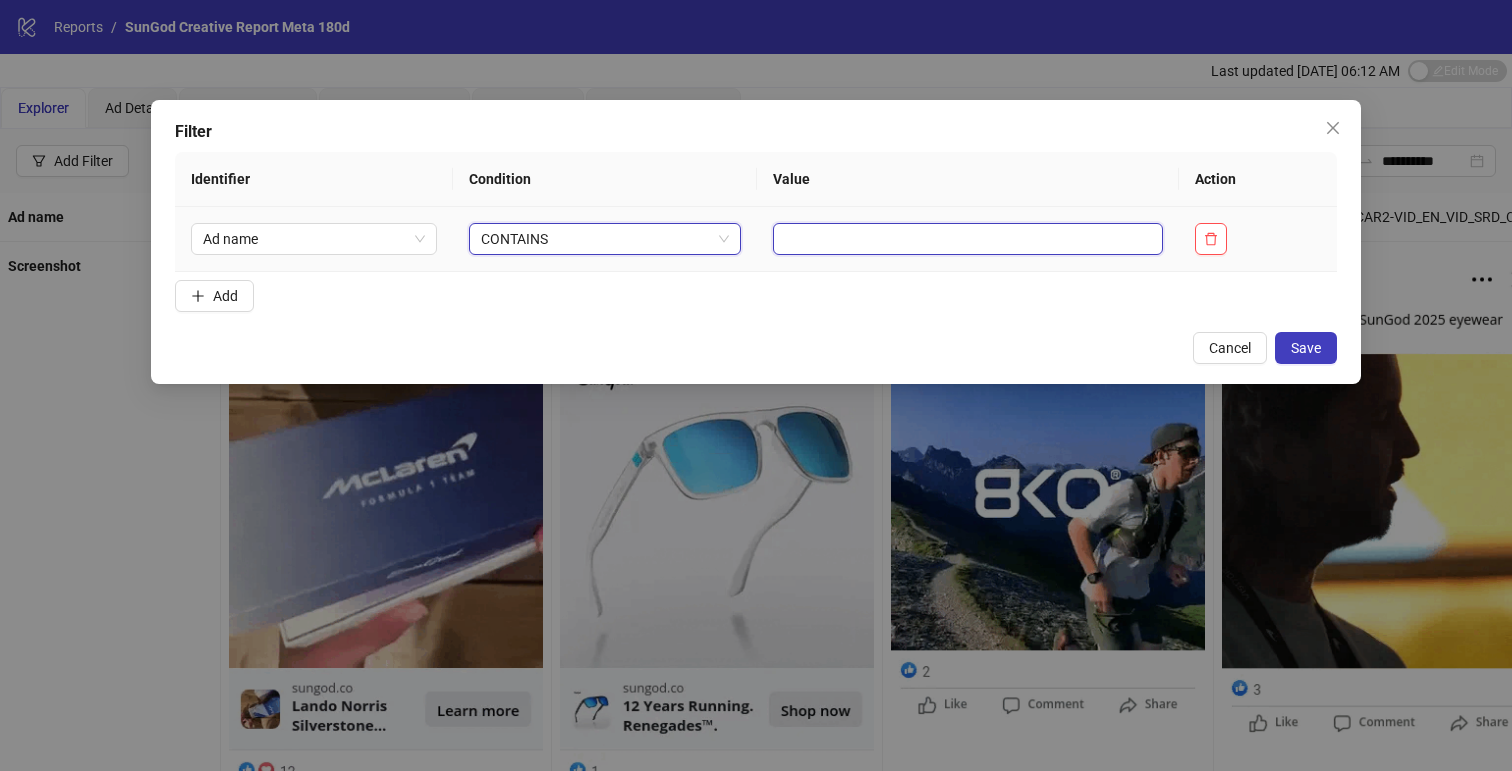 click at bounding box center (968, 239) 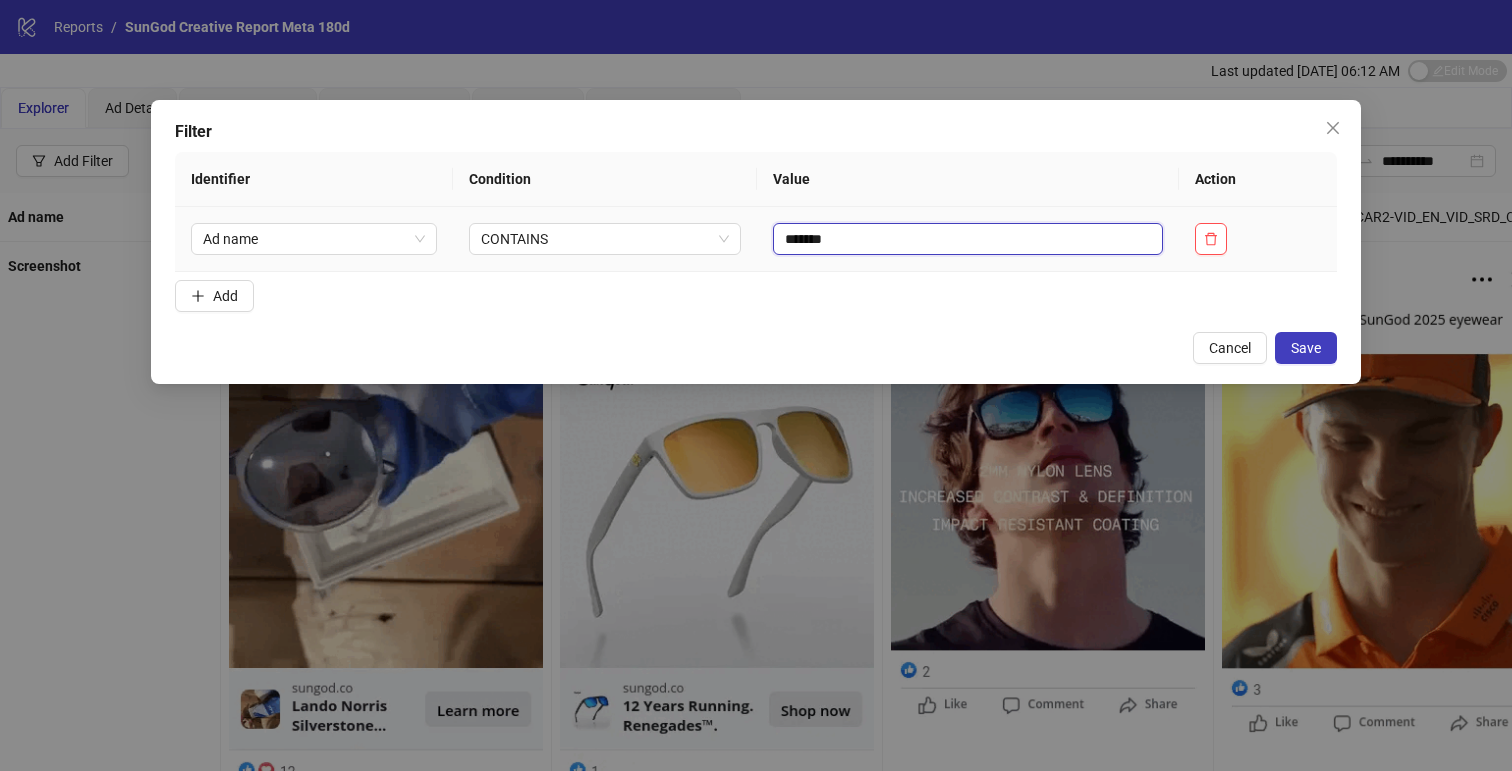 click on "*******" at bounding box center (968, 239) 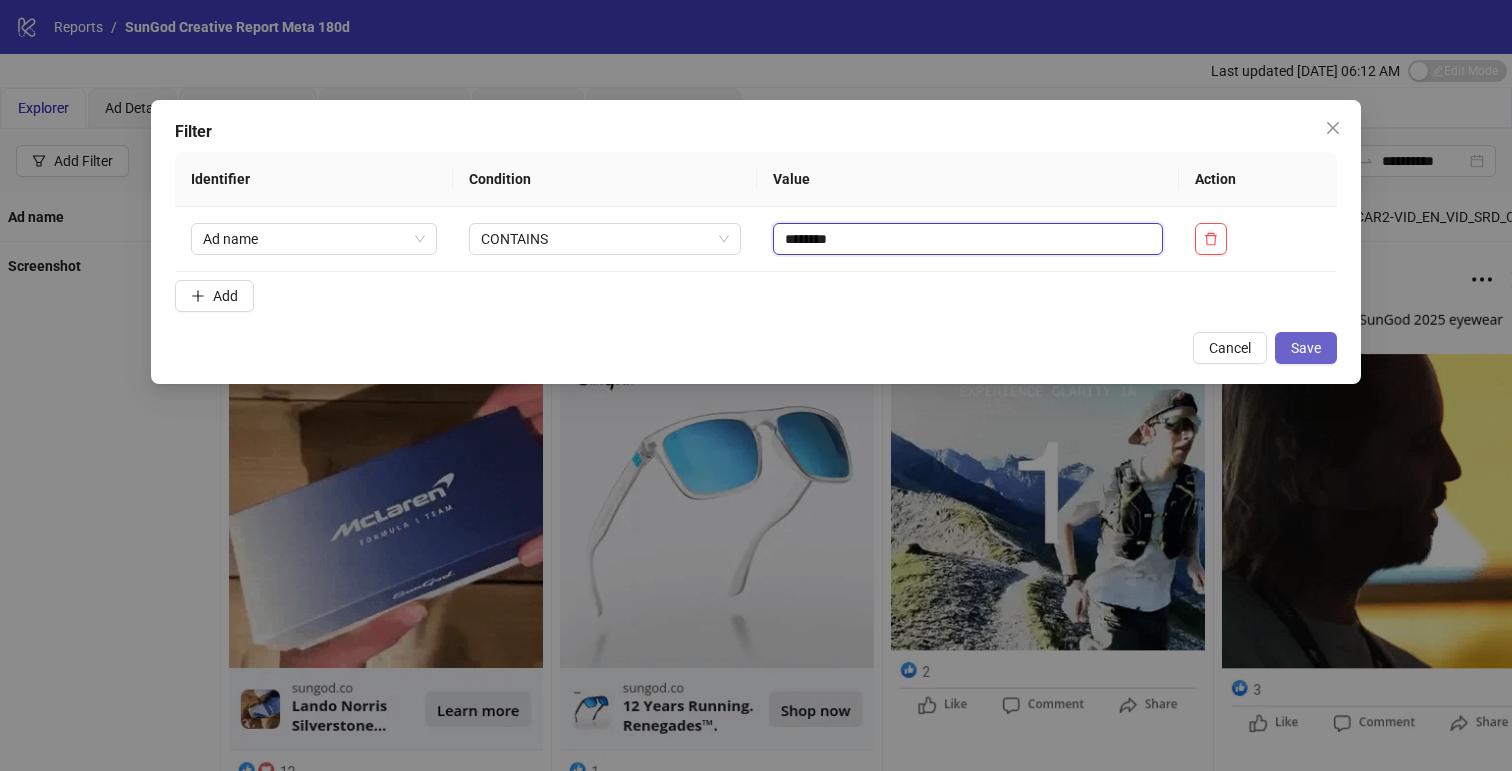 type on "********" 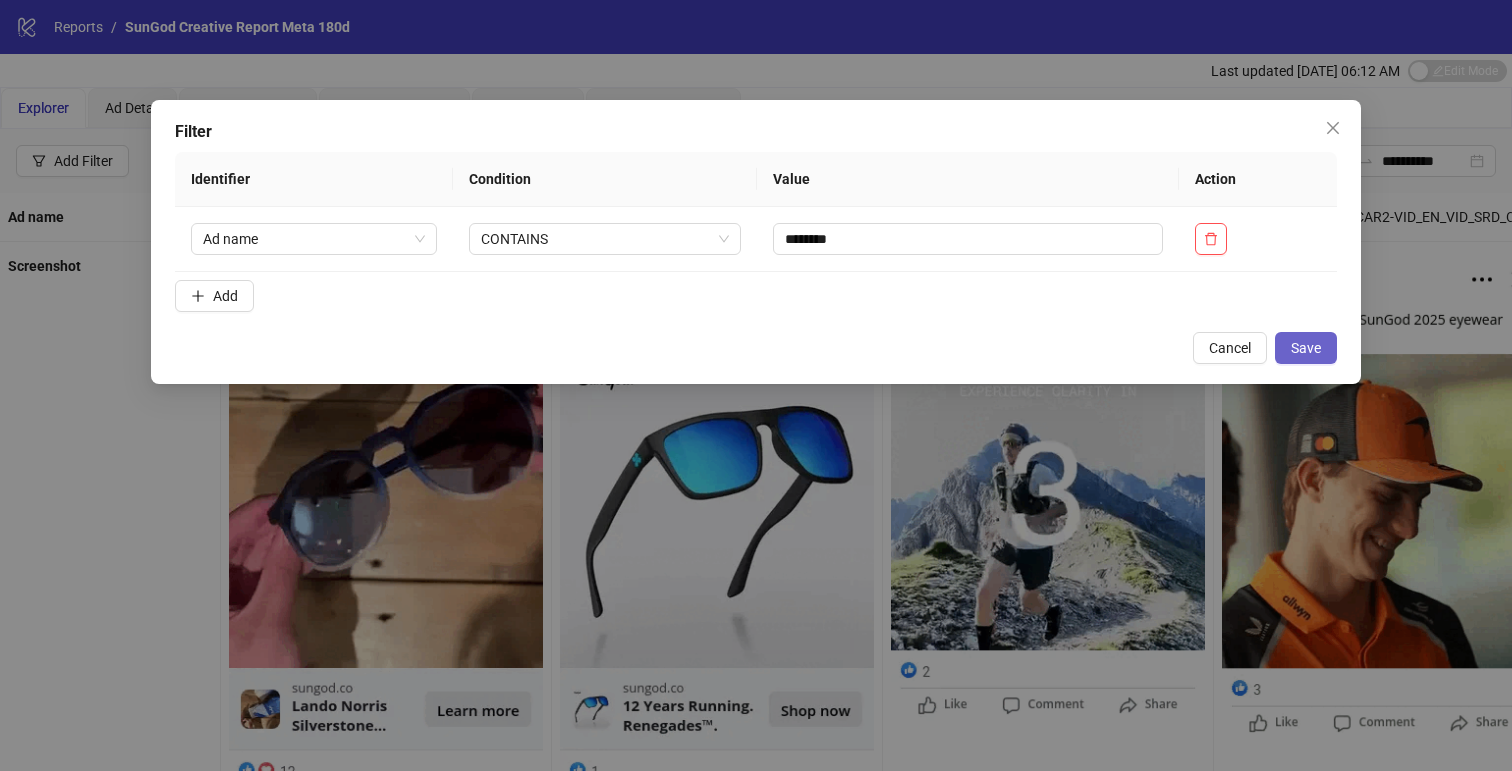 click on "Save" at bounding box center (1306, 348) 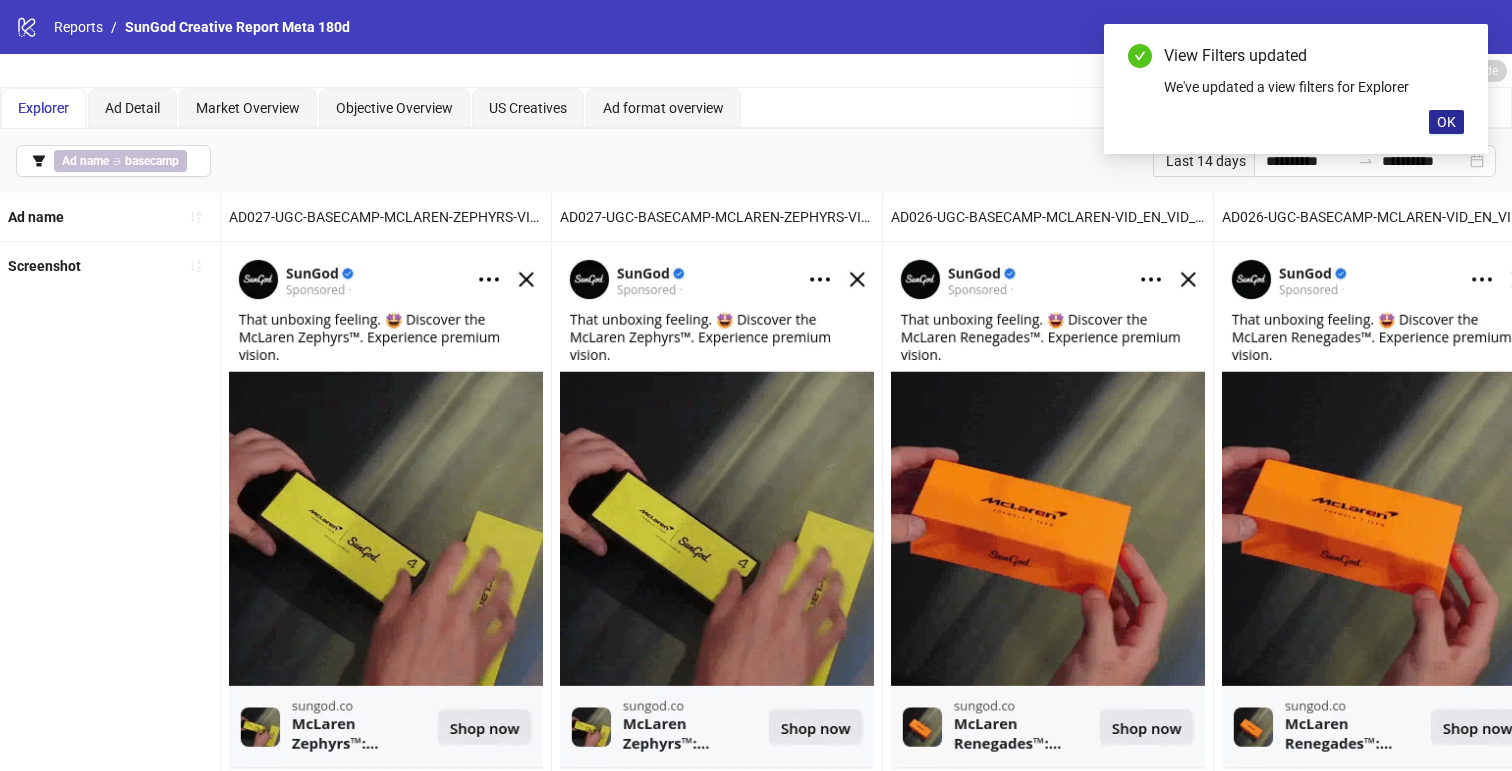 click on "OK" at bounding box center (1446, 122) 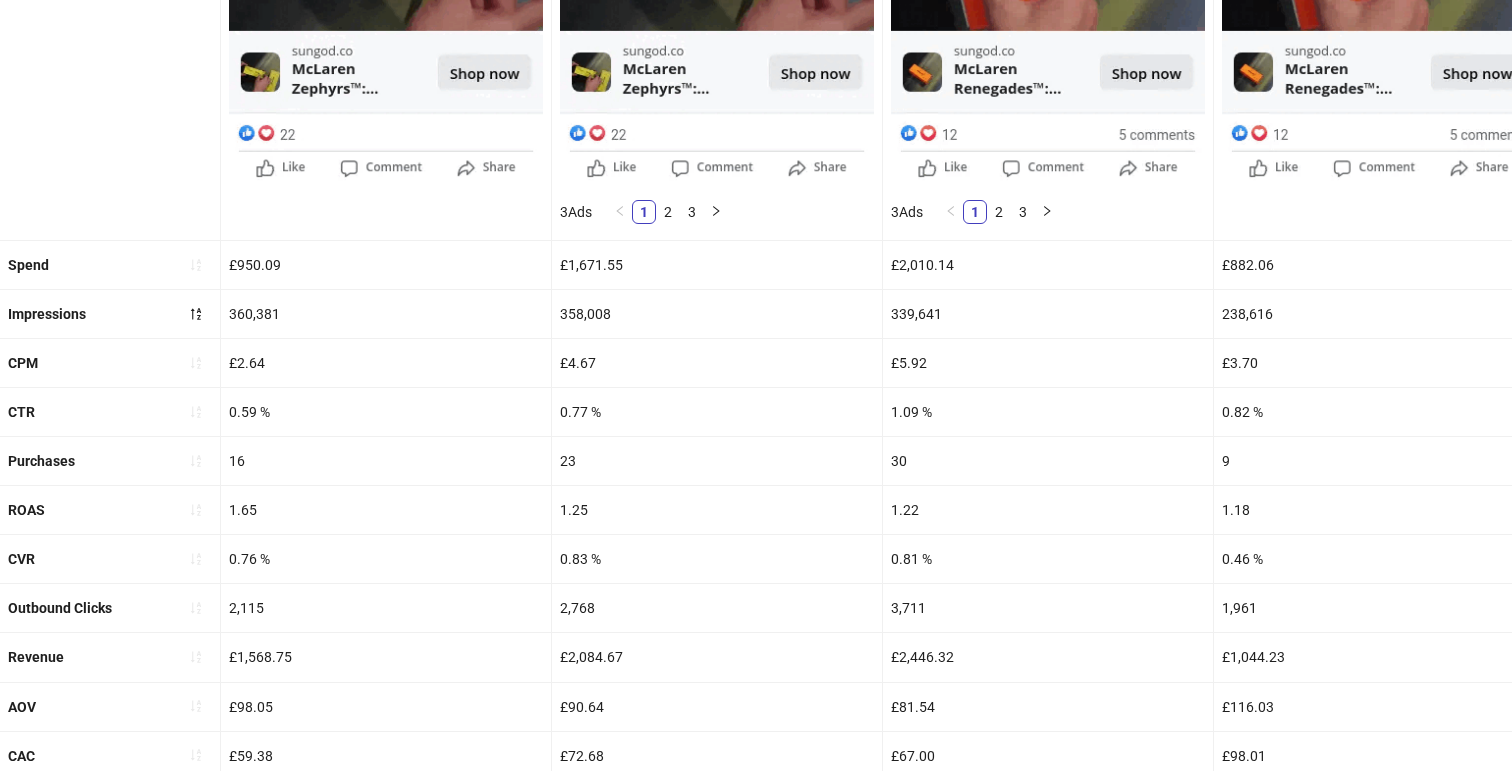 scroll, scrollTop: 672, scrollLeft: 0, axis: vertical 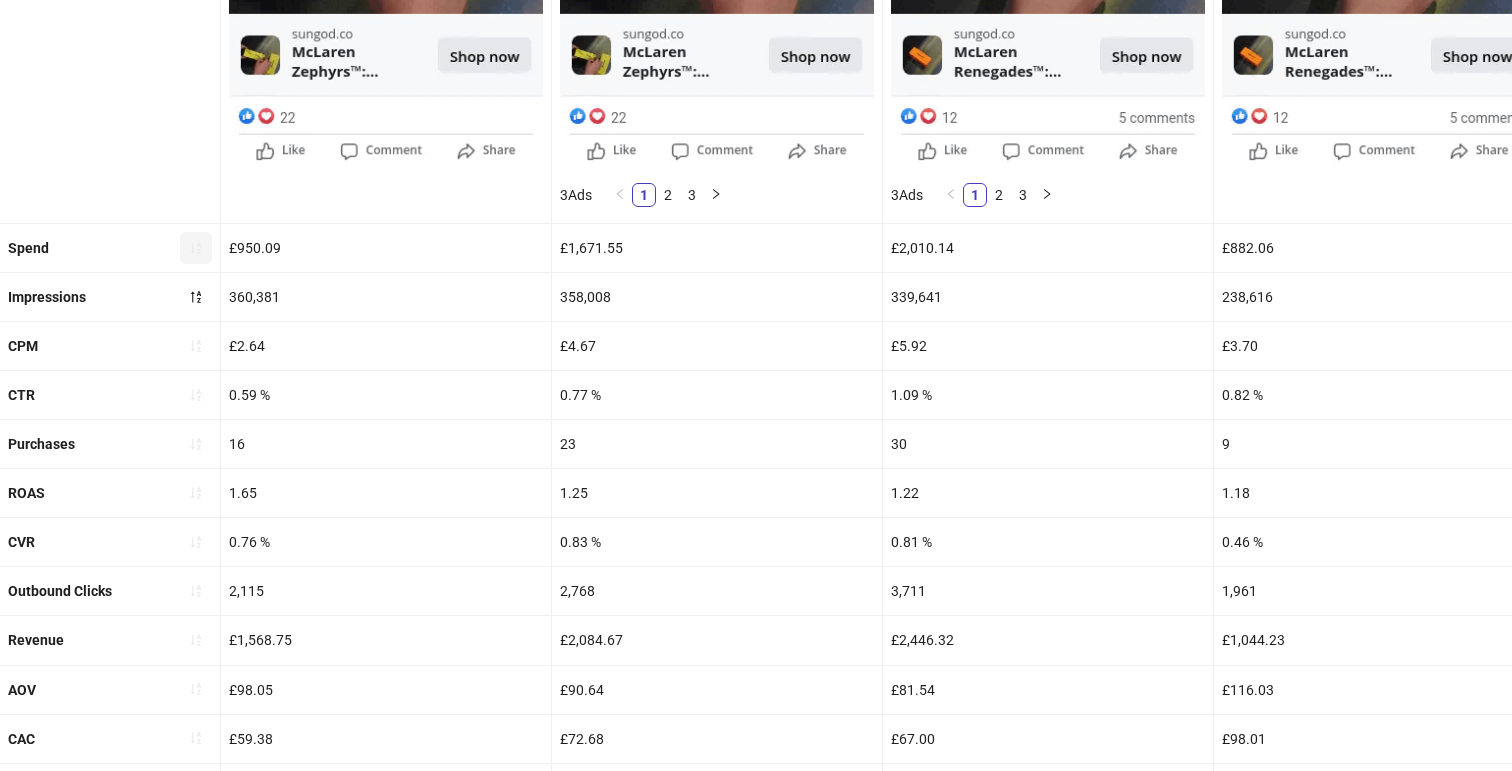 click at bounding box center (196, 248) 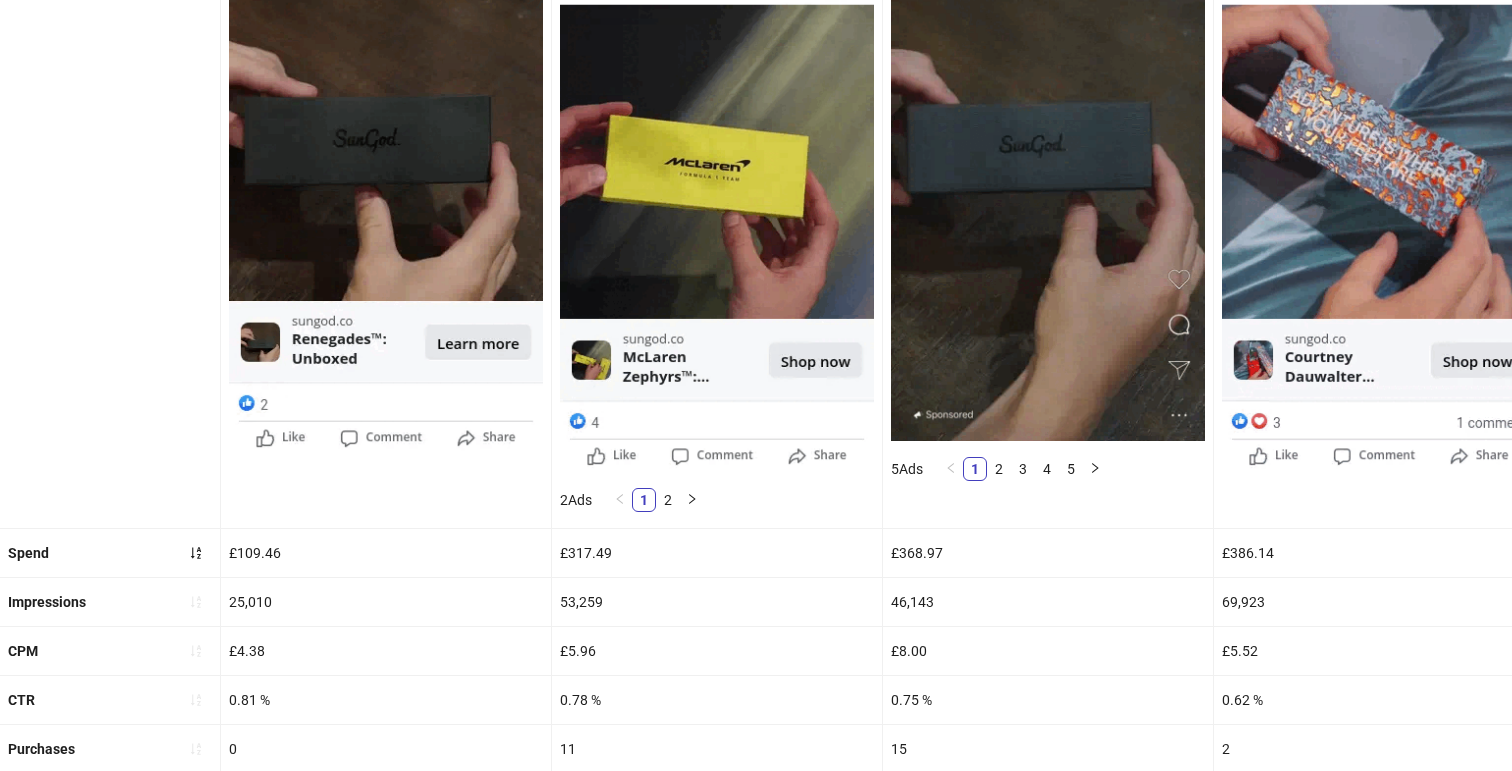 scroll, scrollTop: 388, scrollLeft: 0, axis: vertical 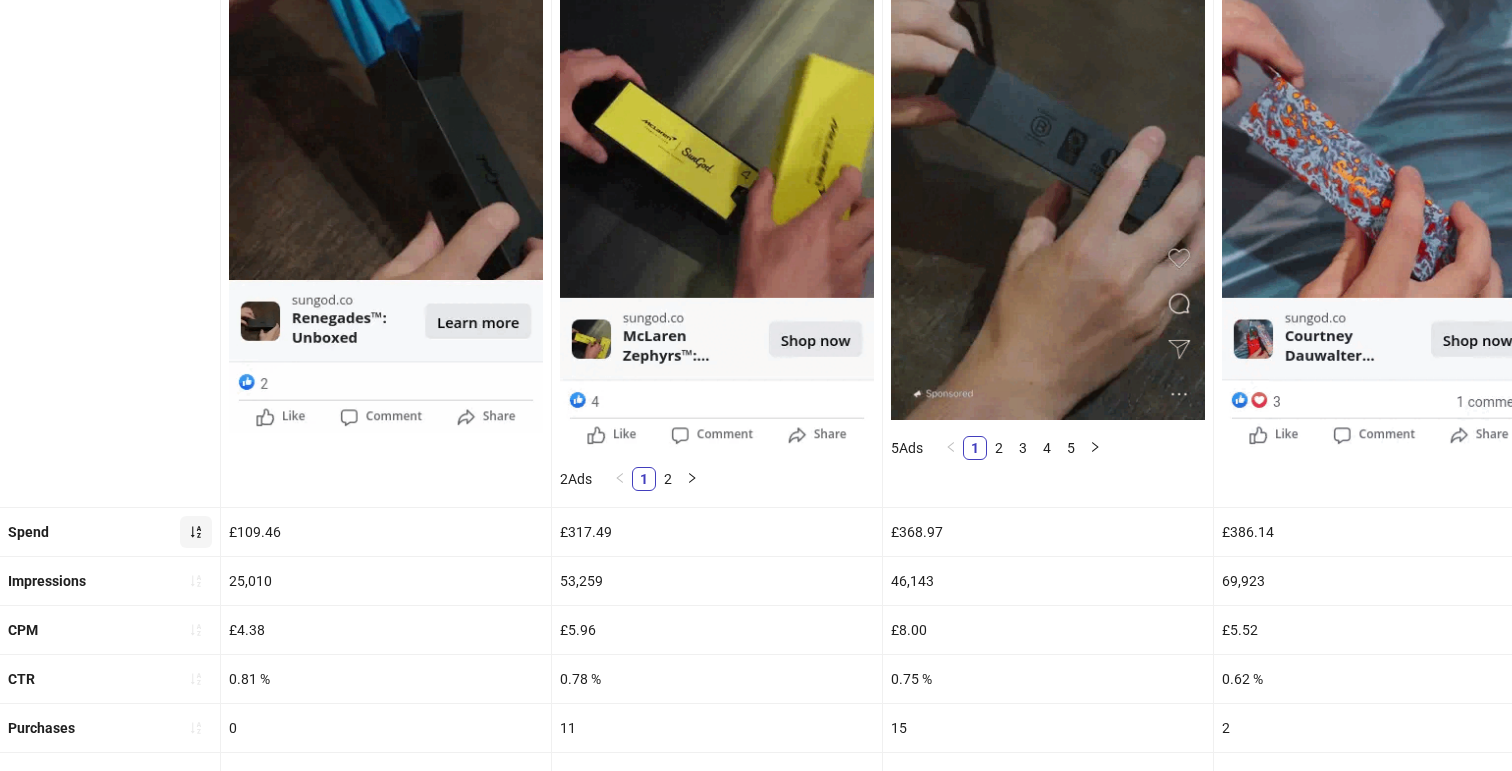 click 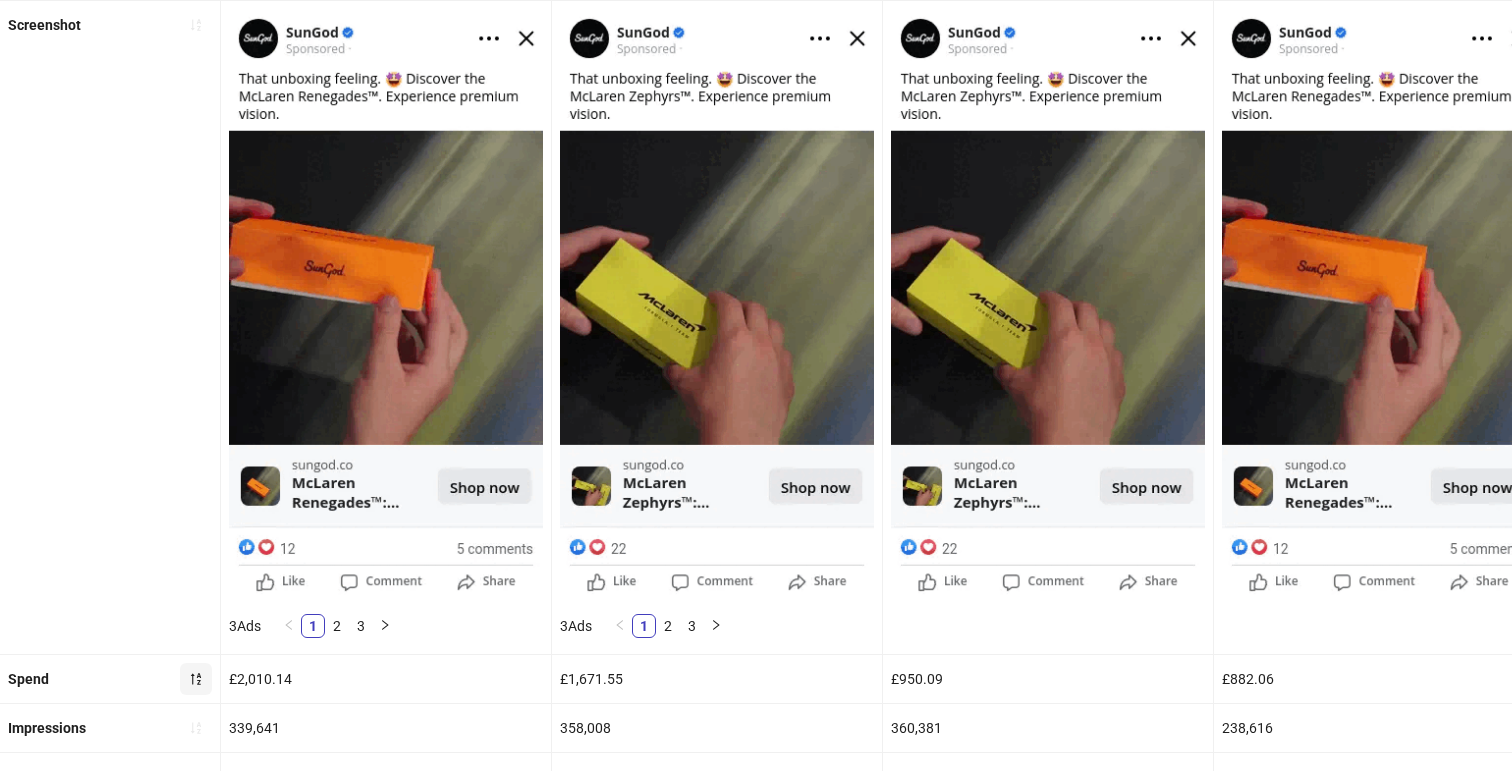 scroll, scrollTop: 256, scrollLeft: 0, axis: vertical 